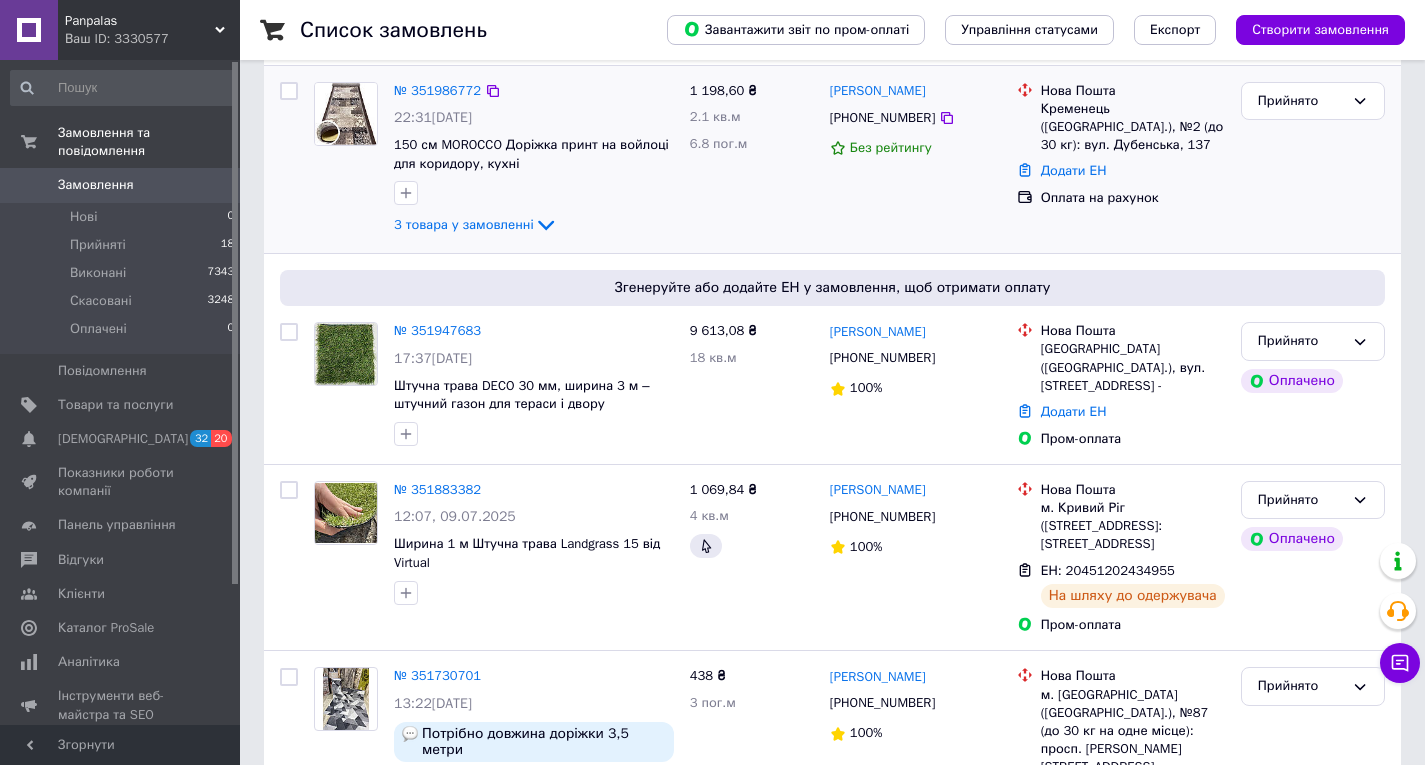scroll, scrollTop: 200, scrollLeft: 0, axis: vertical 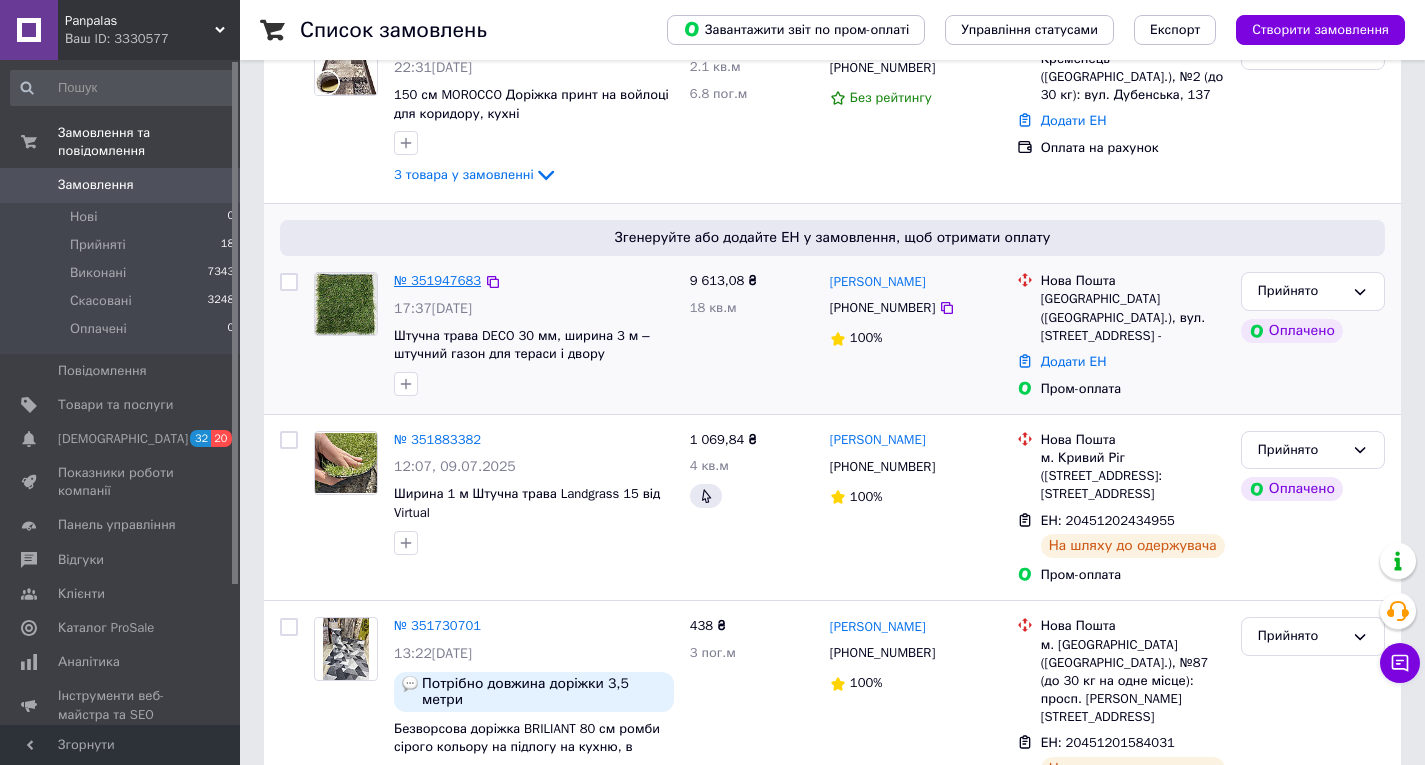 click on "№ 351947683" at bounding box center (437, 280) 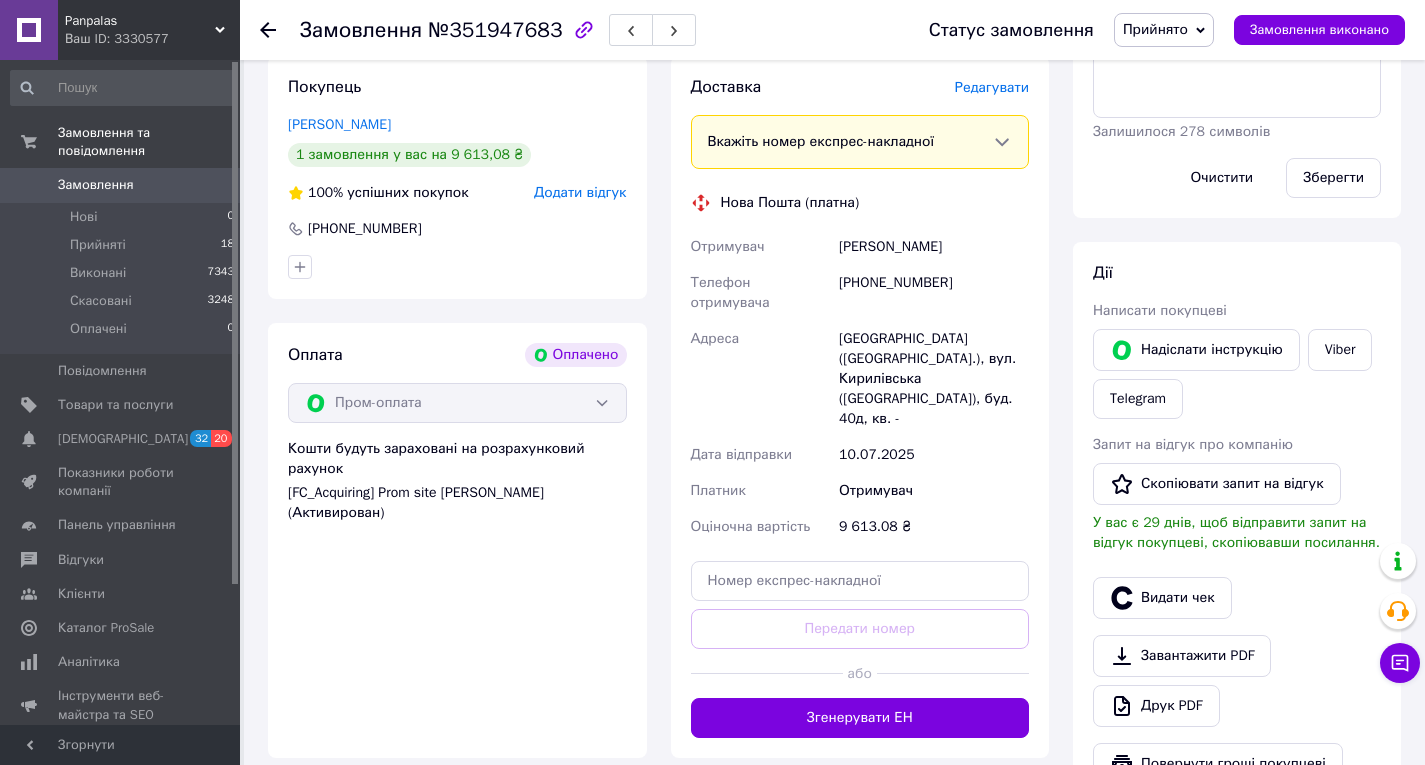 scroll, scrollTop: 400, scrollLeft: 0, axis: vertical 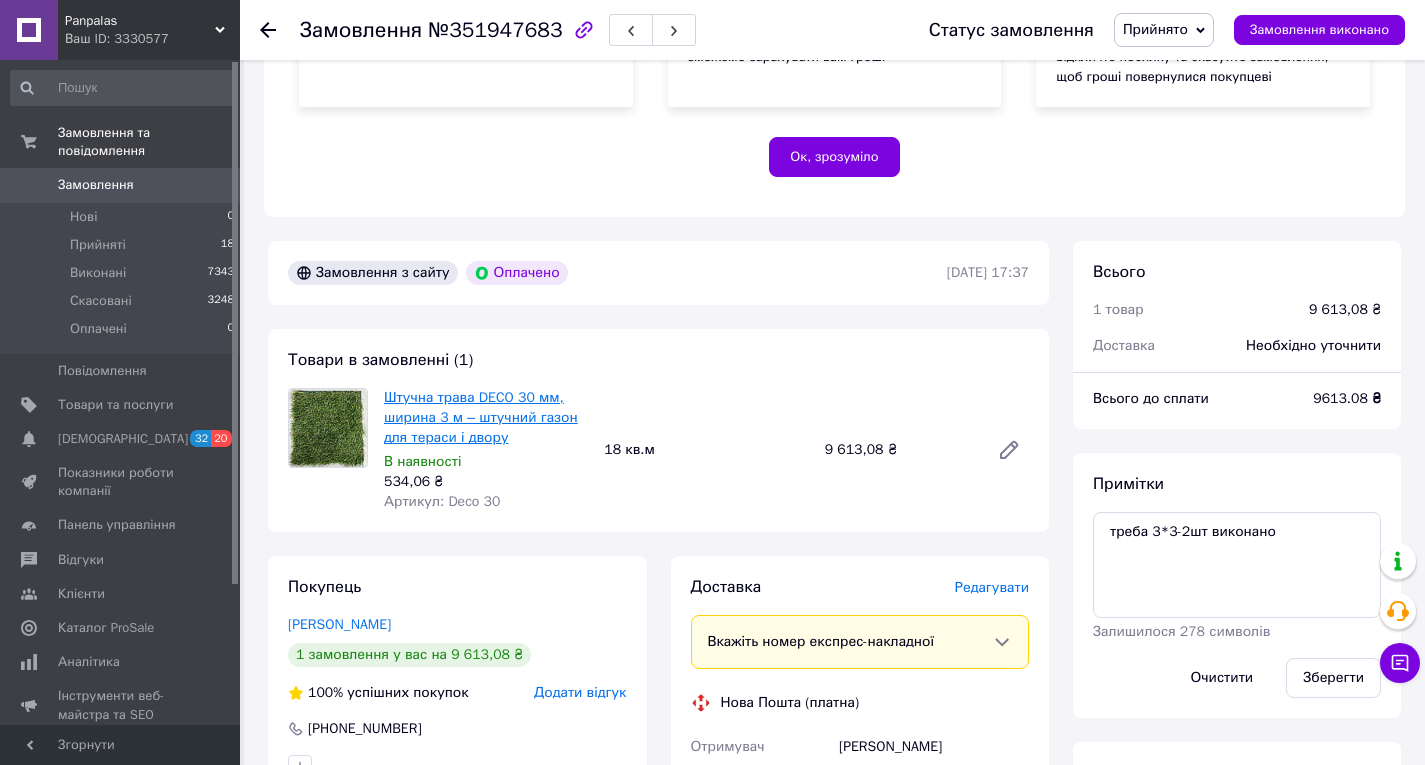 click on "Штучна трава DECO 30 мм, ширина 3 м – штучний газон для тераси і двору" at bounding box center (481, 417) 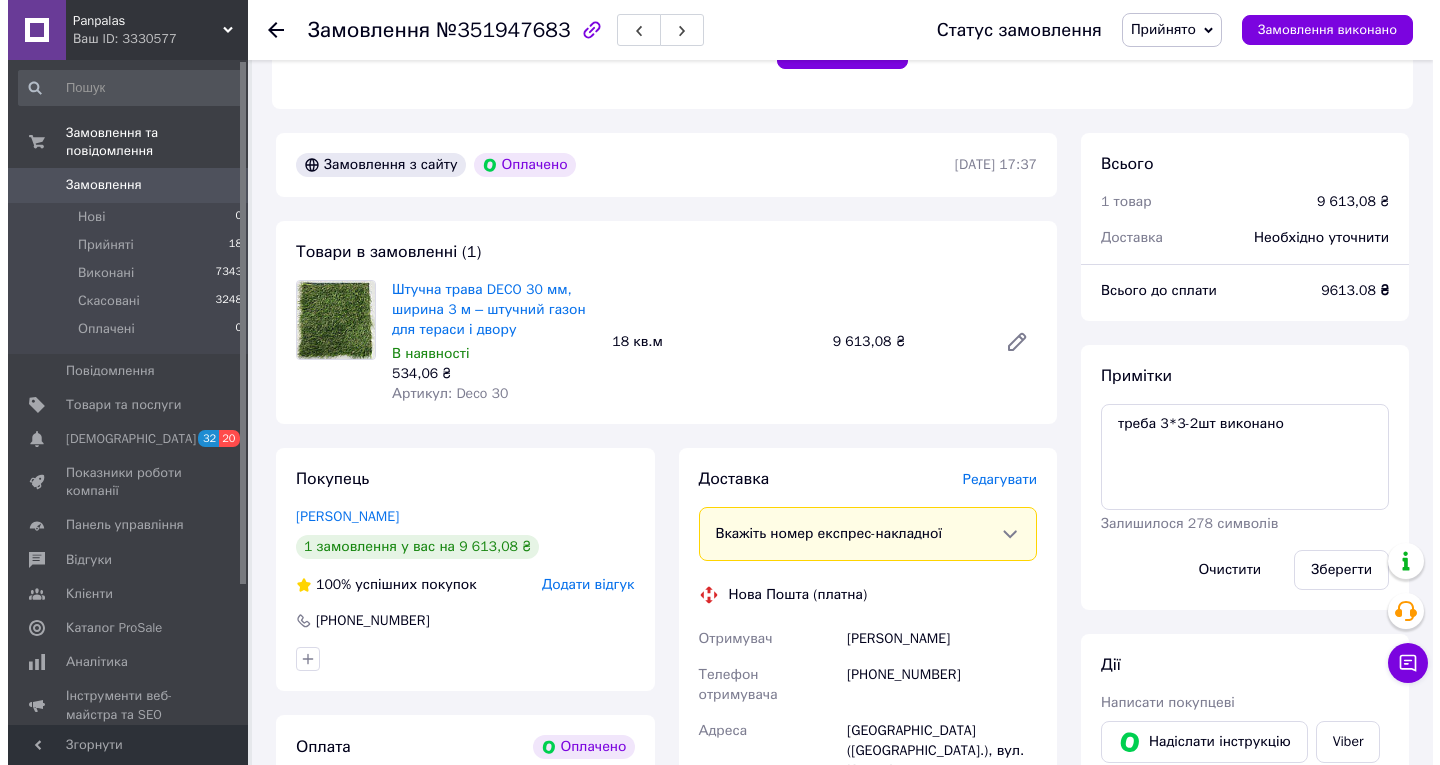 scroll, scrollTop: 600, scrollLeft: 0, axis: vertical 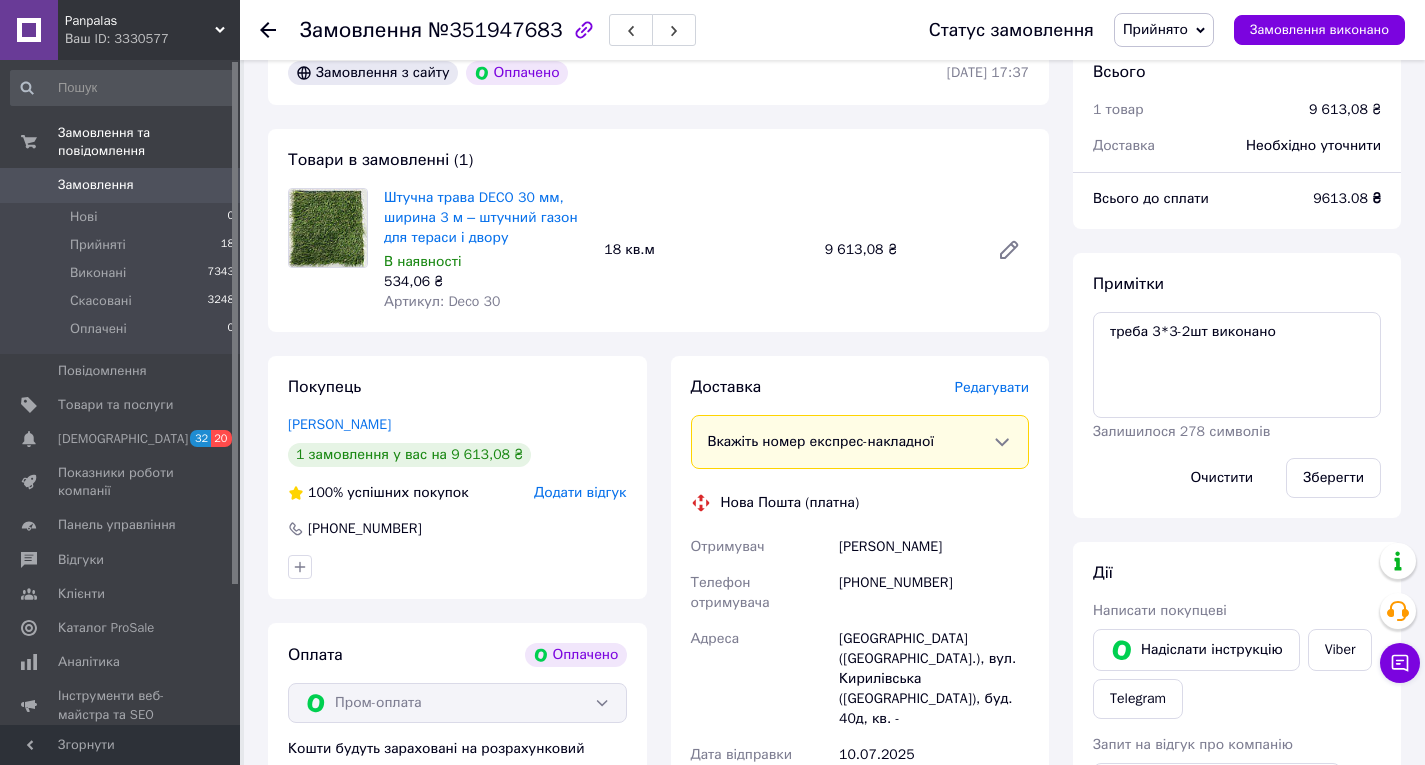 click on "Редагувати" at bounding box center (992, 387) 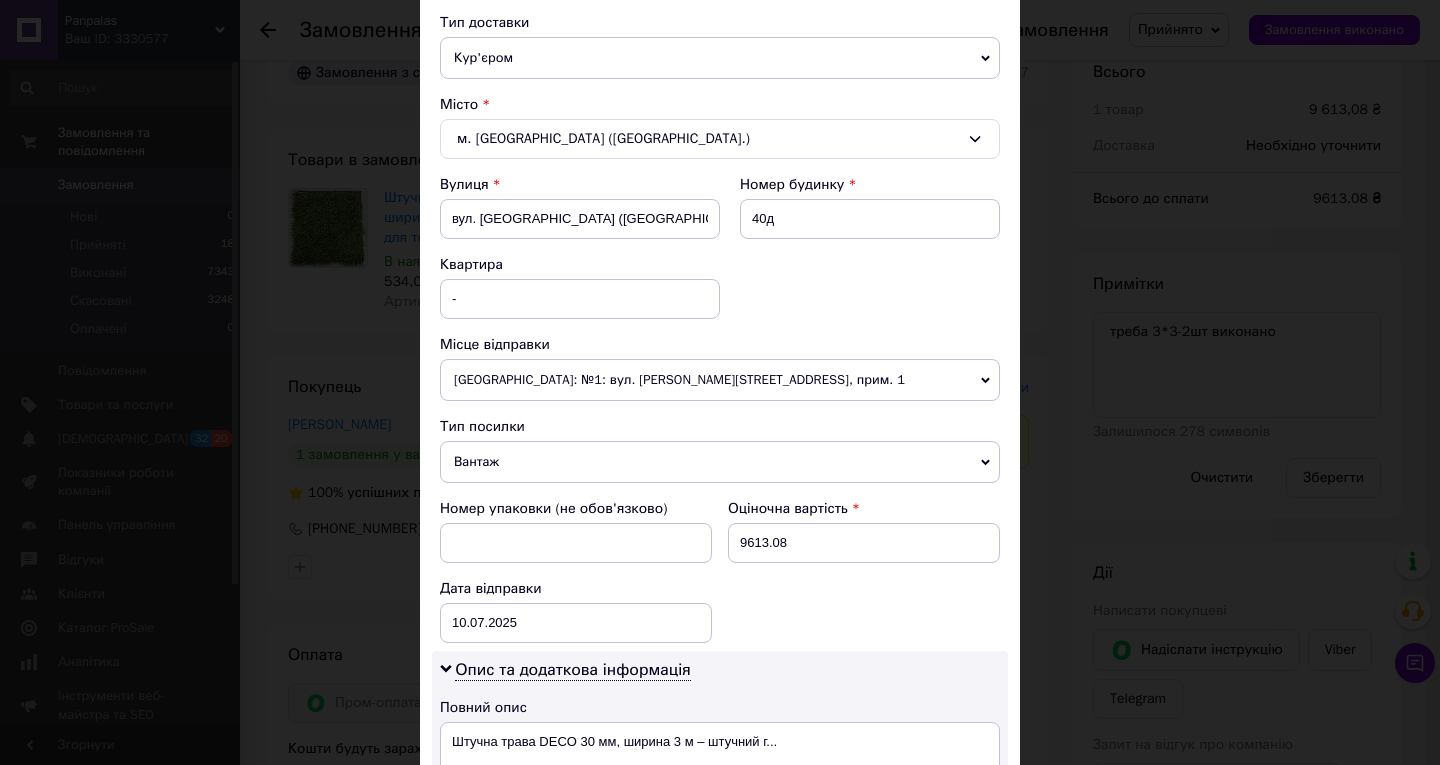 scroll, scrollTop: 600, scrollLeft: 0, axis: vertical 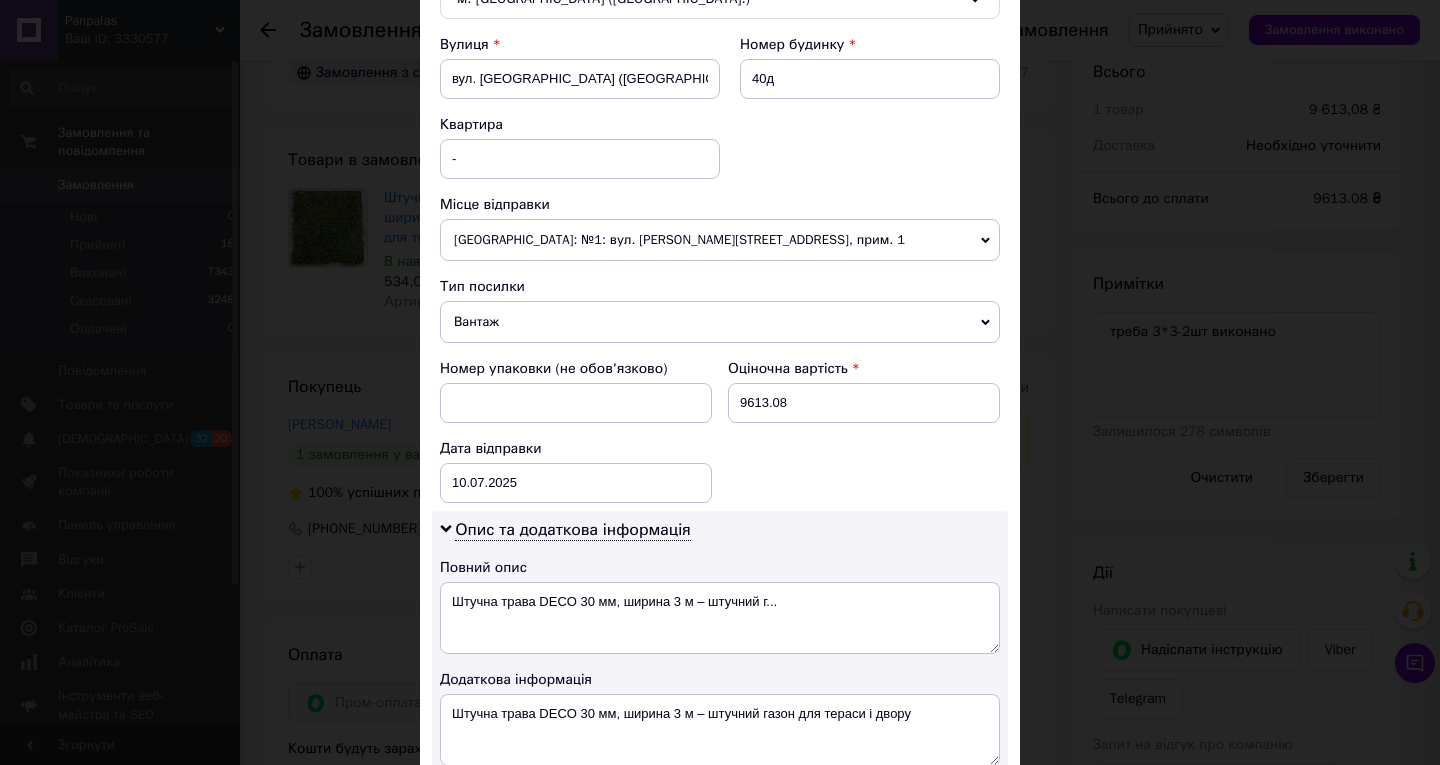 click on "[GEOGRAPHIC_DATA]: №1: вул. [PERSON_NAME][STREET_ADDRESS], прим. 1" at bounding box center [720, 240] 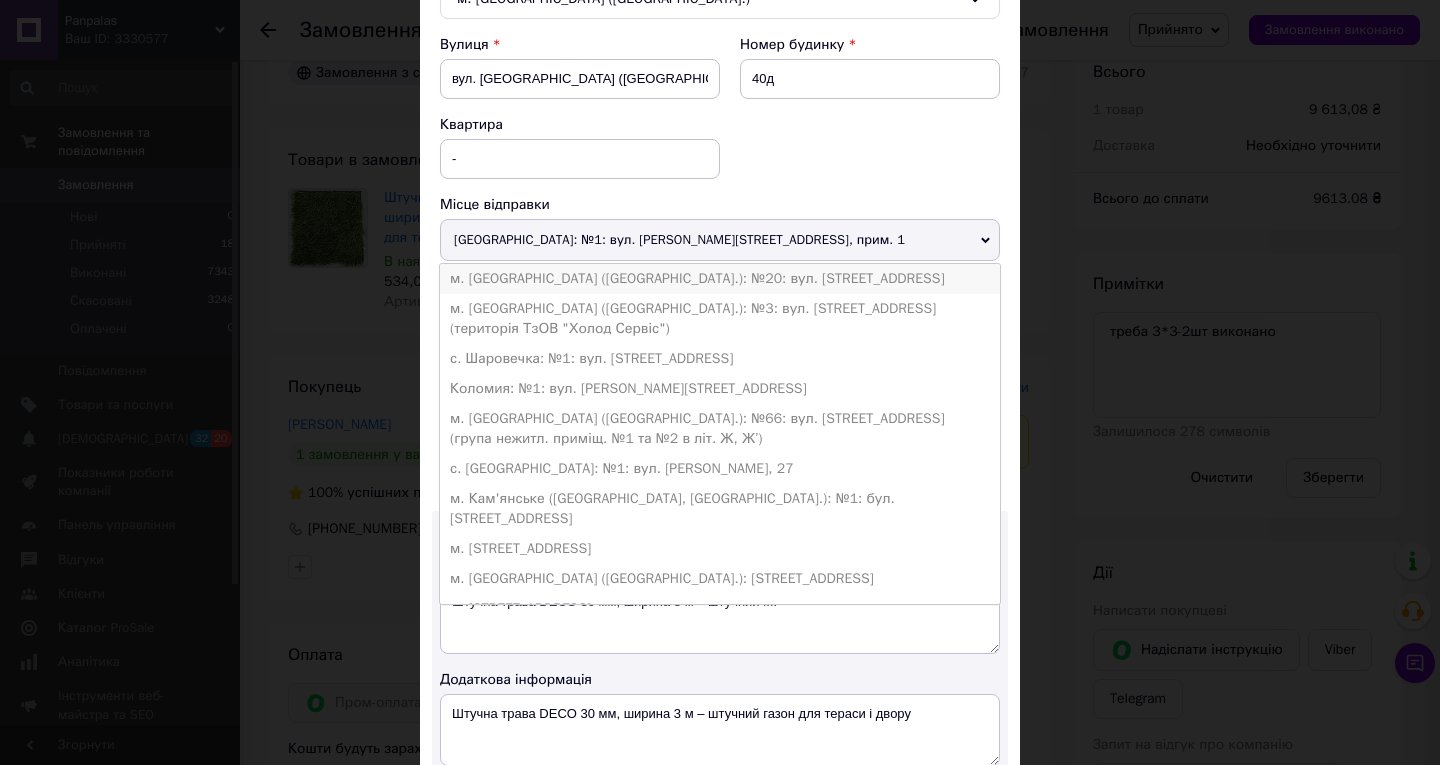 click on "м. [GEOGRAPHIC_DATA] ([GEOGRAPHIC_DATA].): №20: вул. [STREET_ADDRESS]" at bounding box center [720, 279] 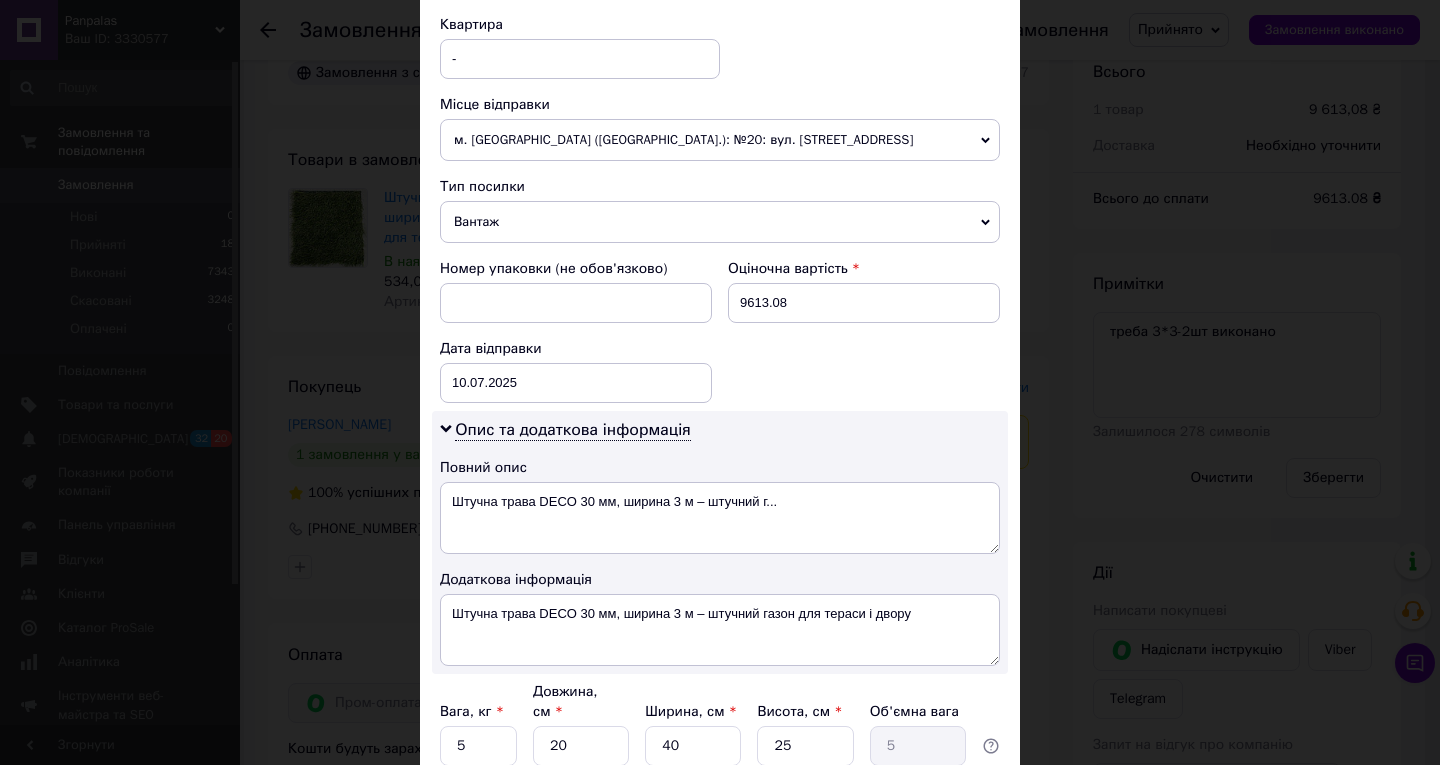 scroll, scrollTop: 867, scrollLeft: 0, axis: vertical 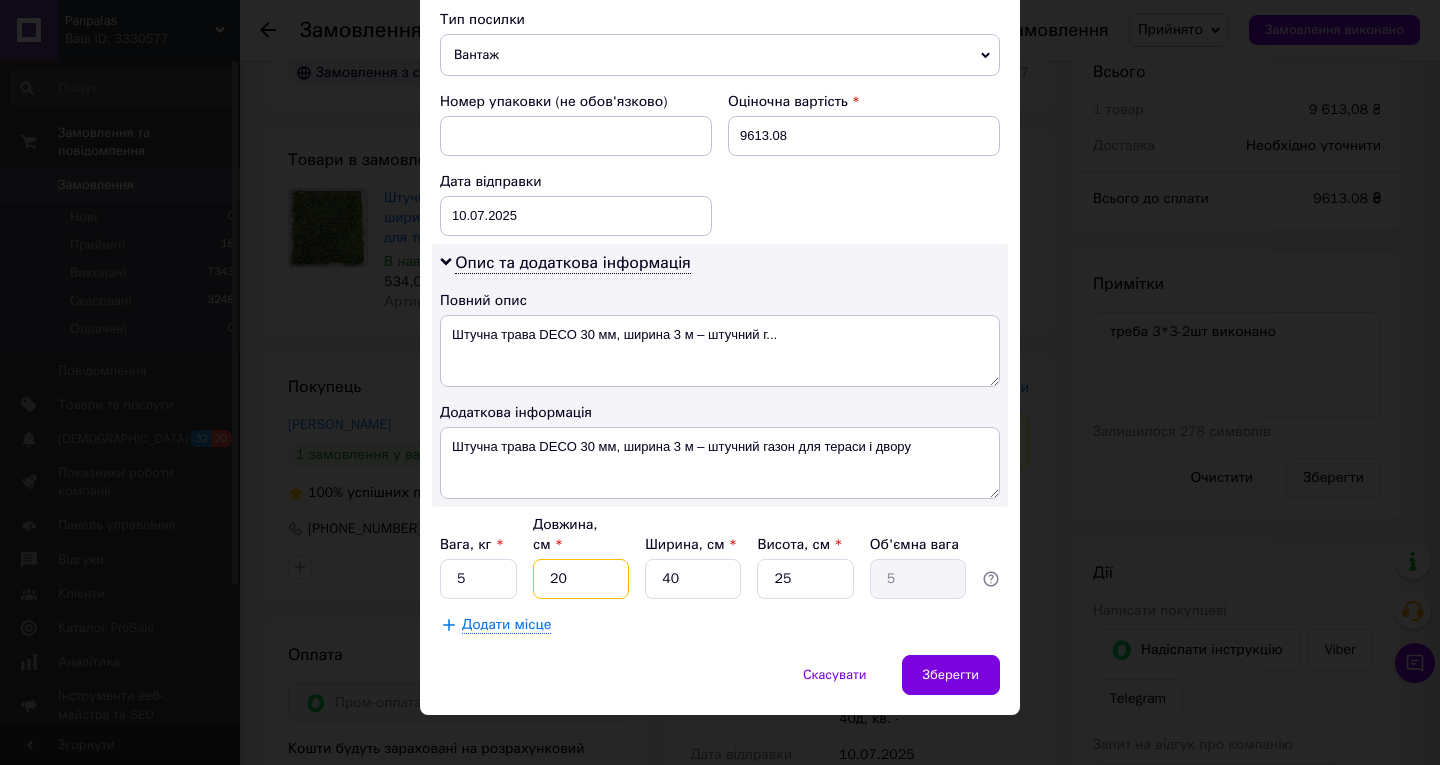 click on "20" at bounding box center (581, 579) 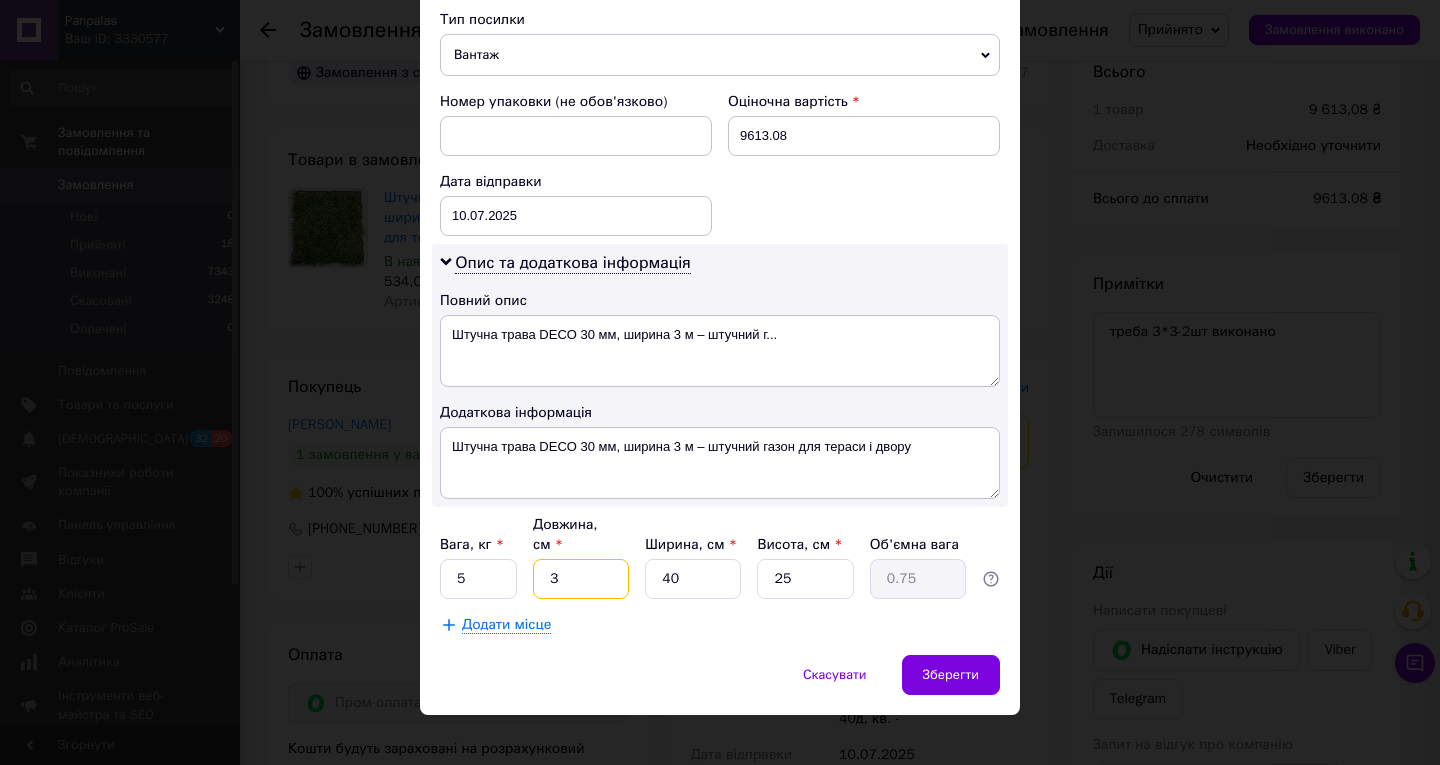 type on "30" 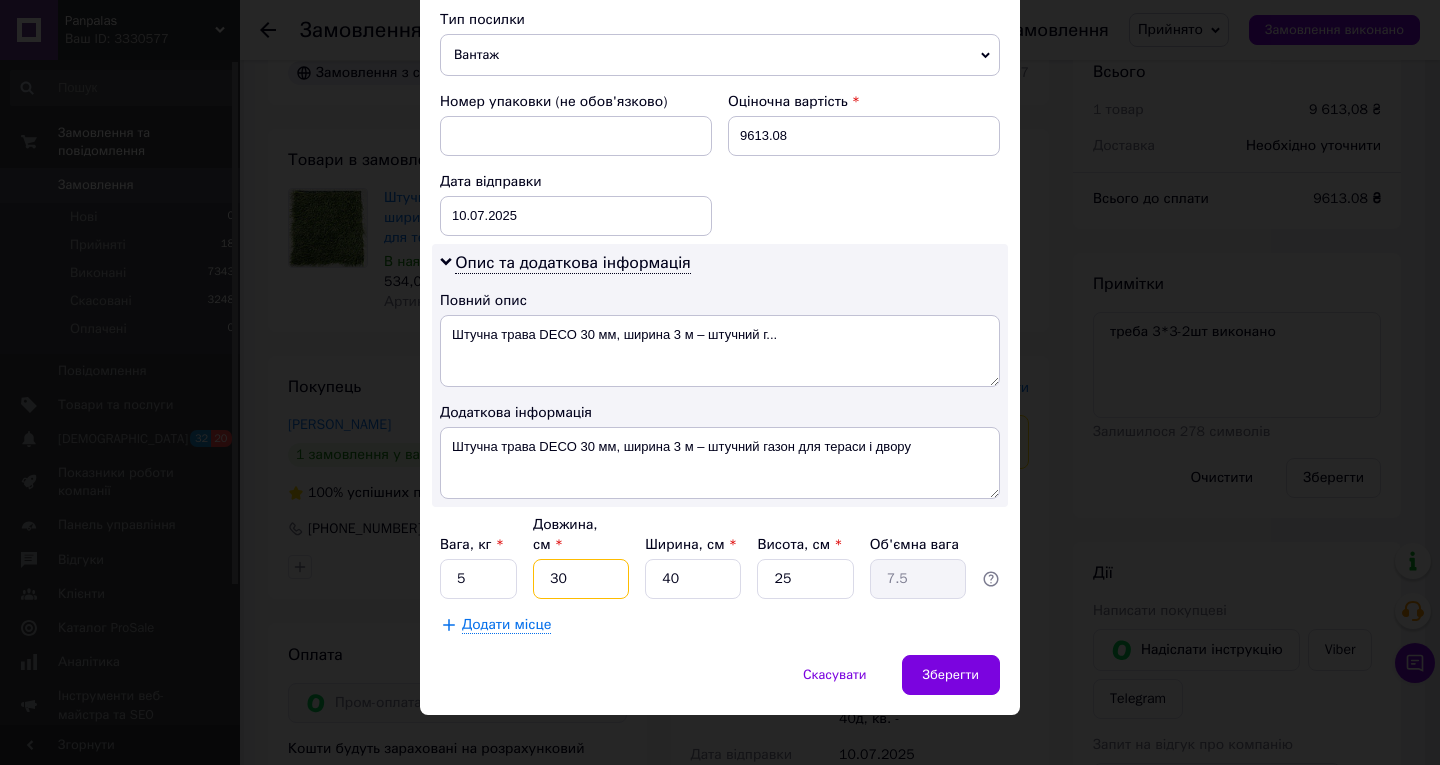type on "300" 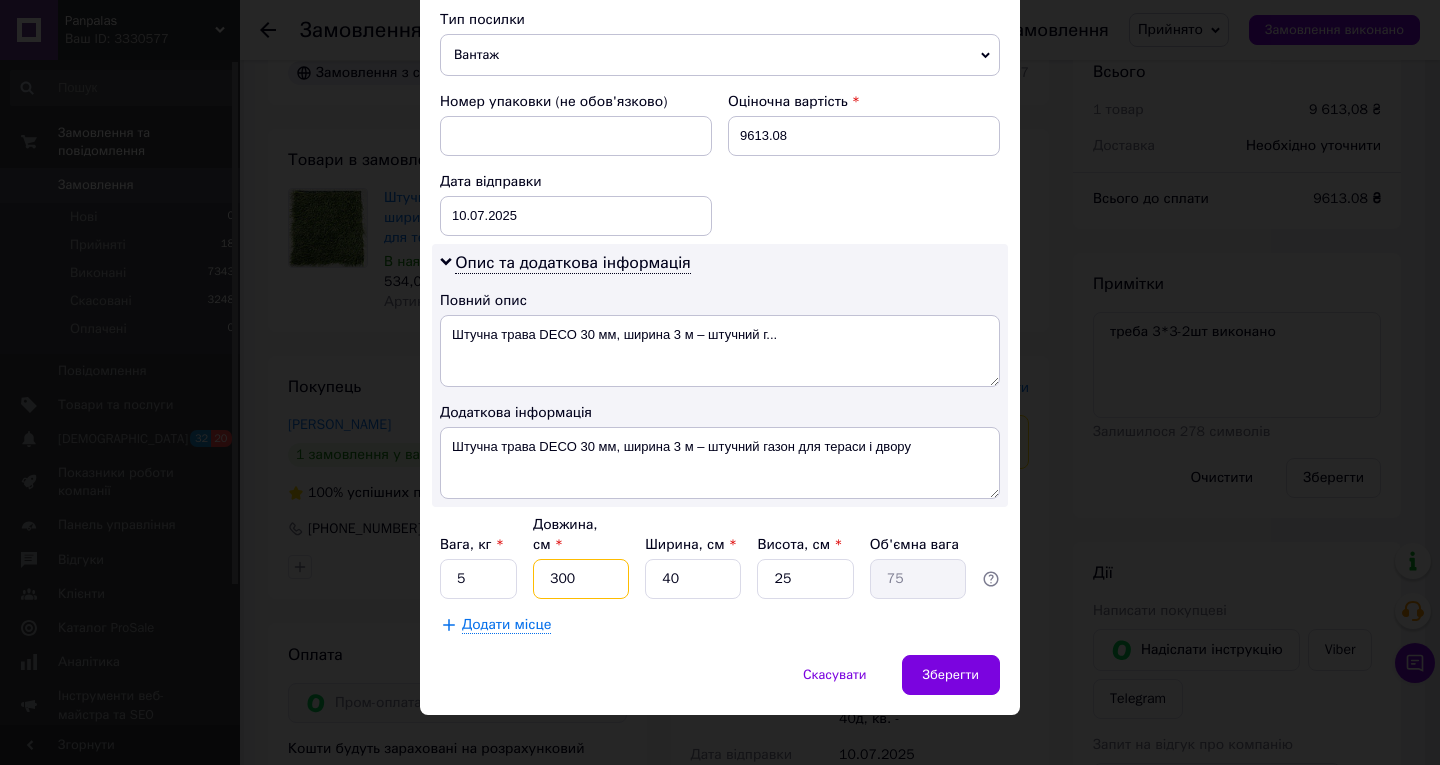 type on "300" 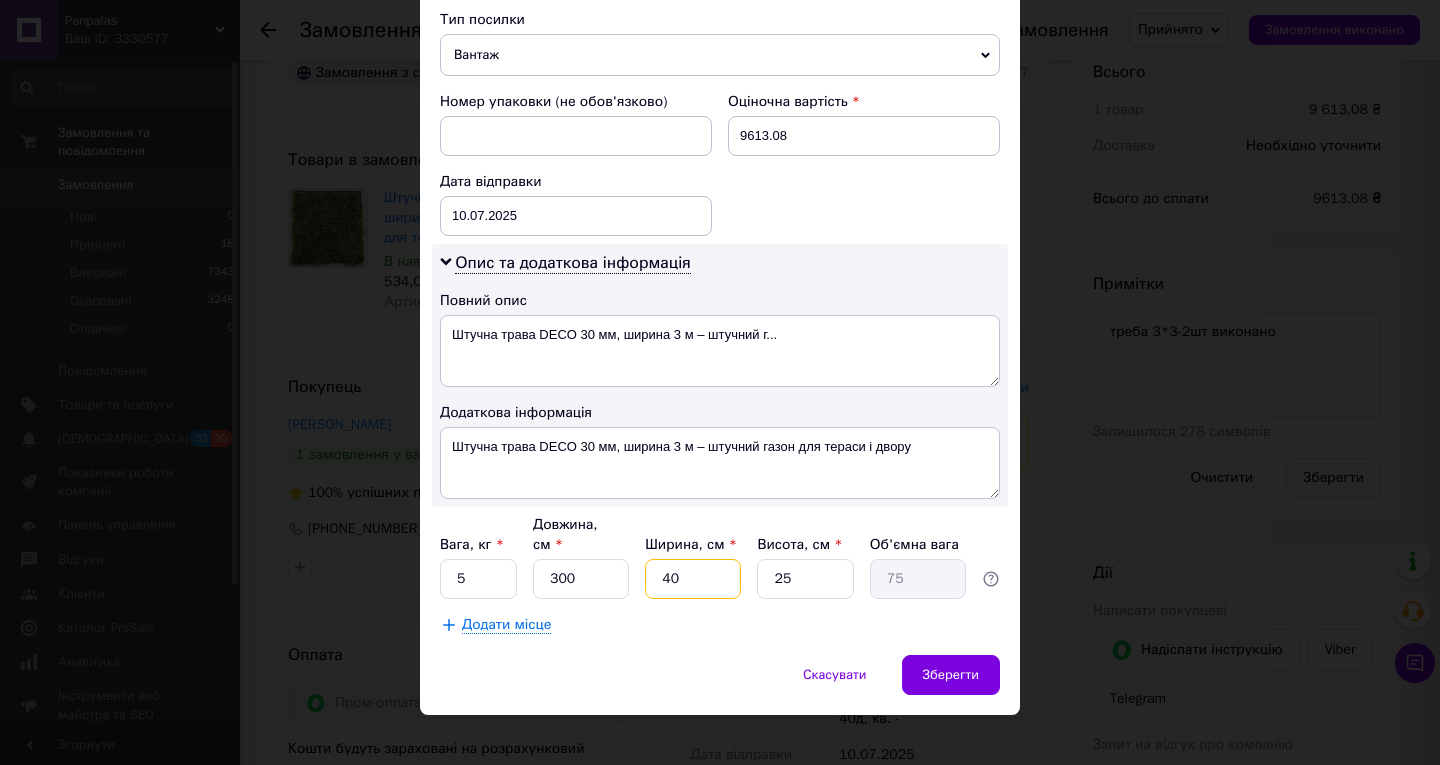 click on "40" at bounding box center [693, 579] 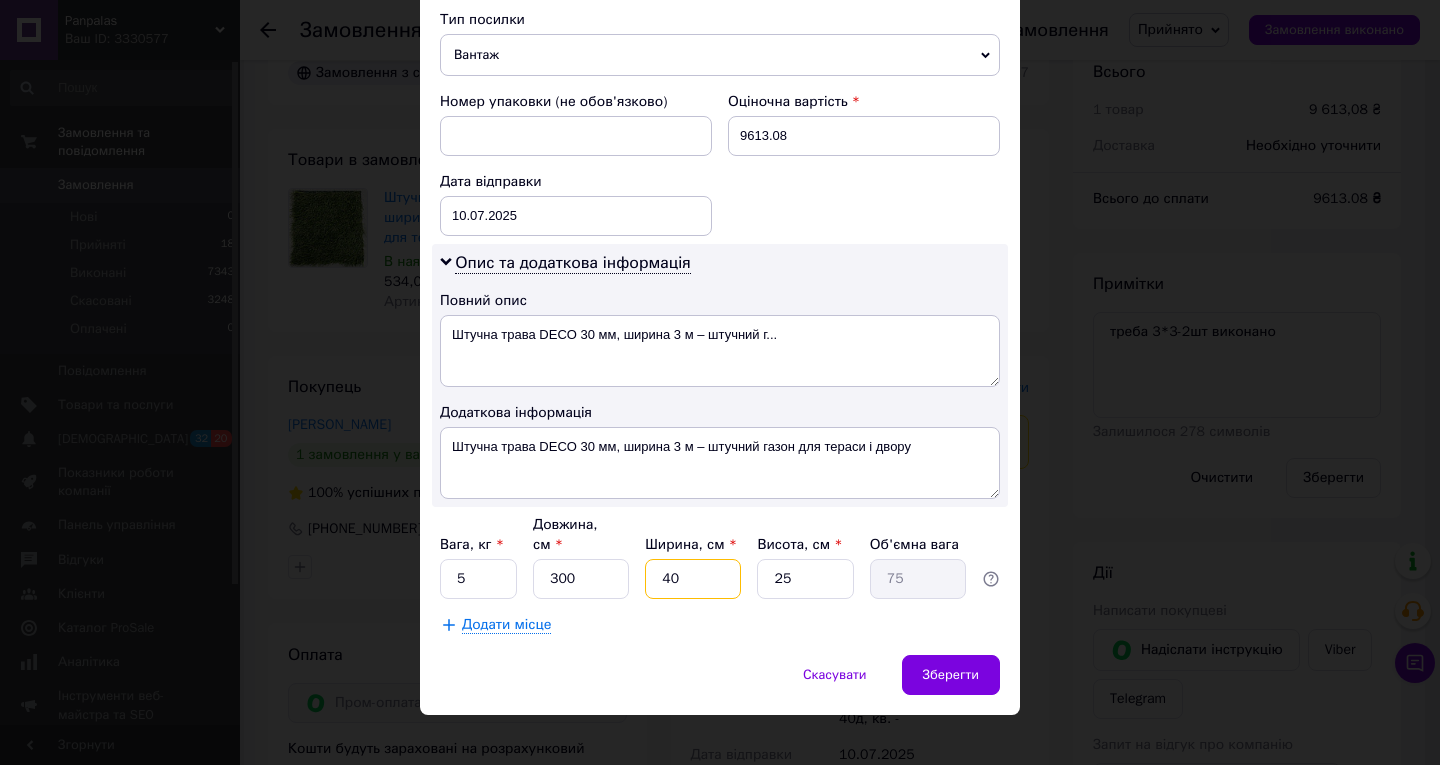 type on "2" 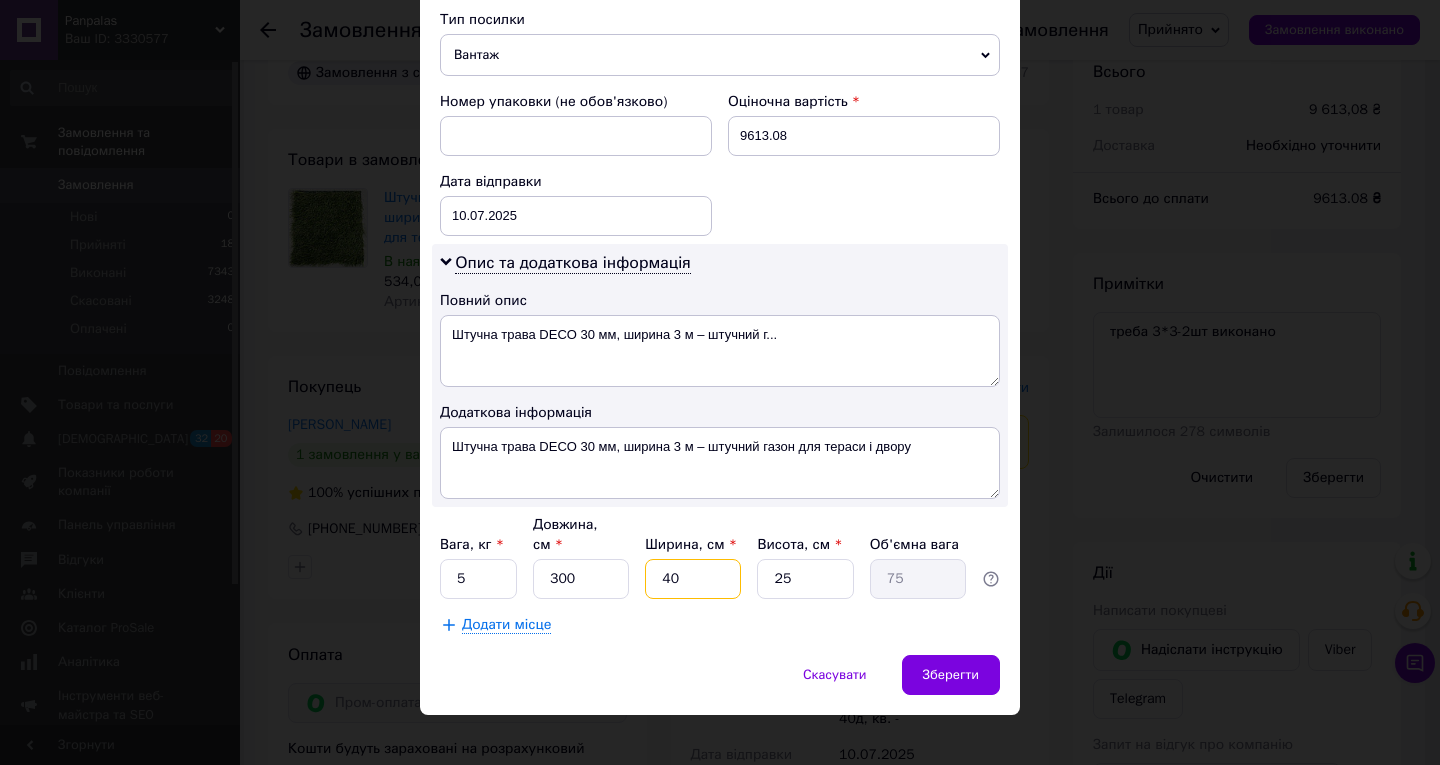 type on "3.75" 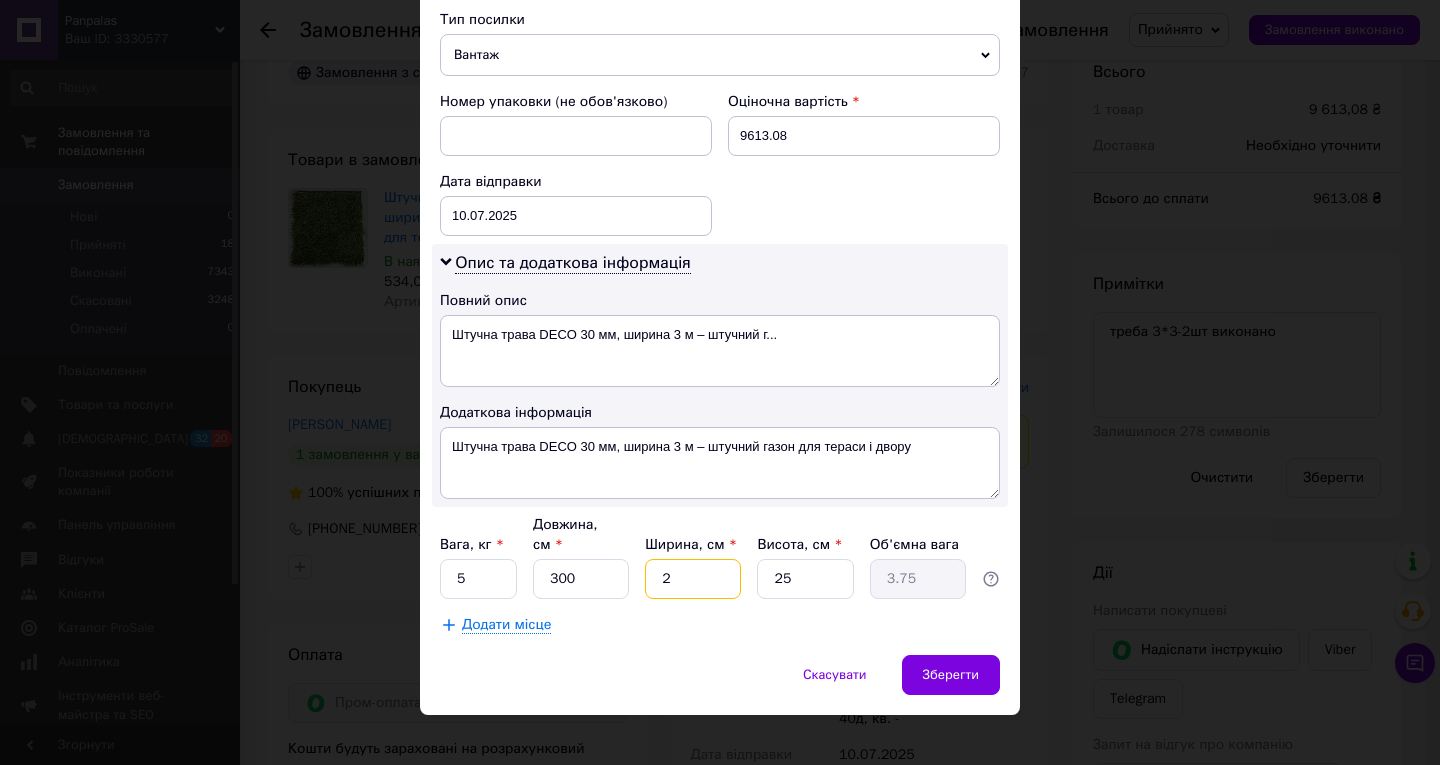 type on "22" 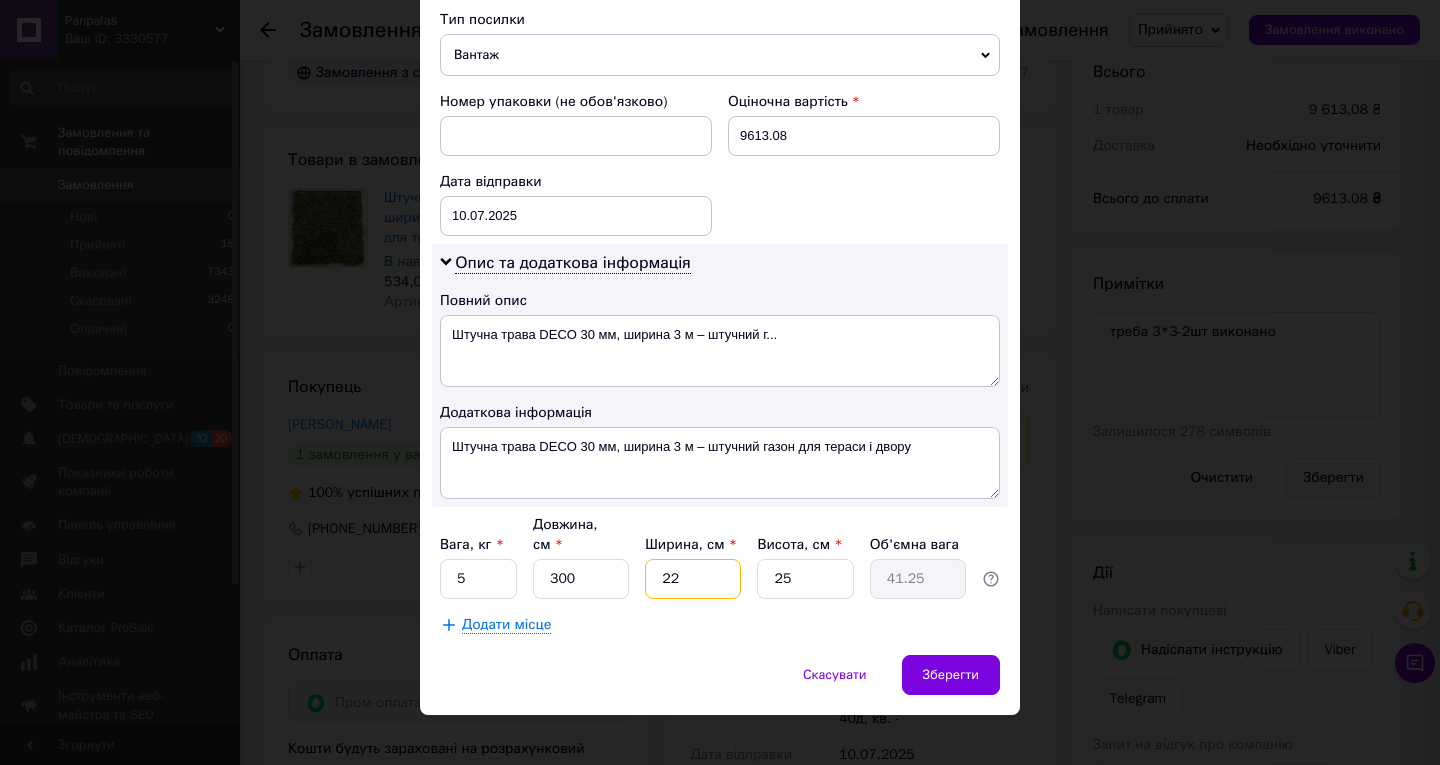 type on "22" 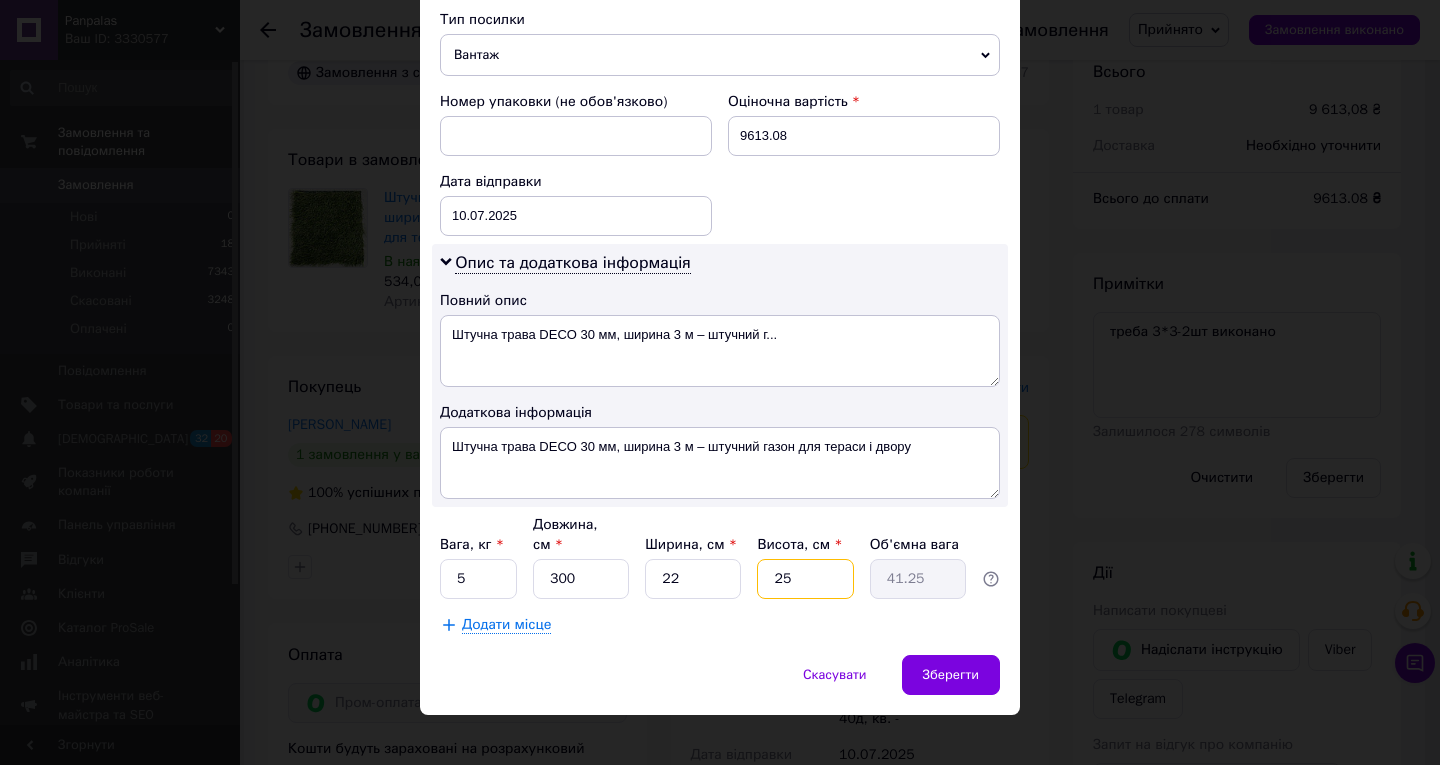 click on "25" at bounding box center (805, 579) 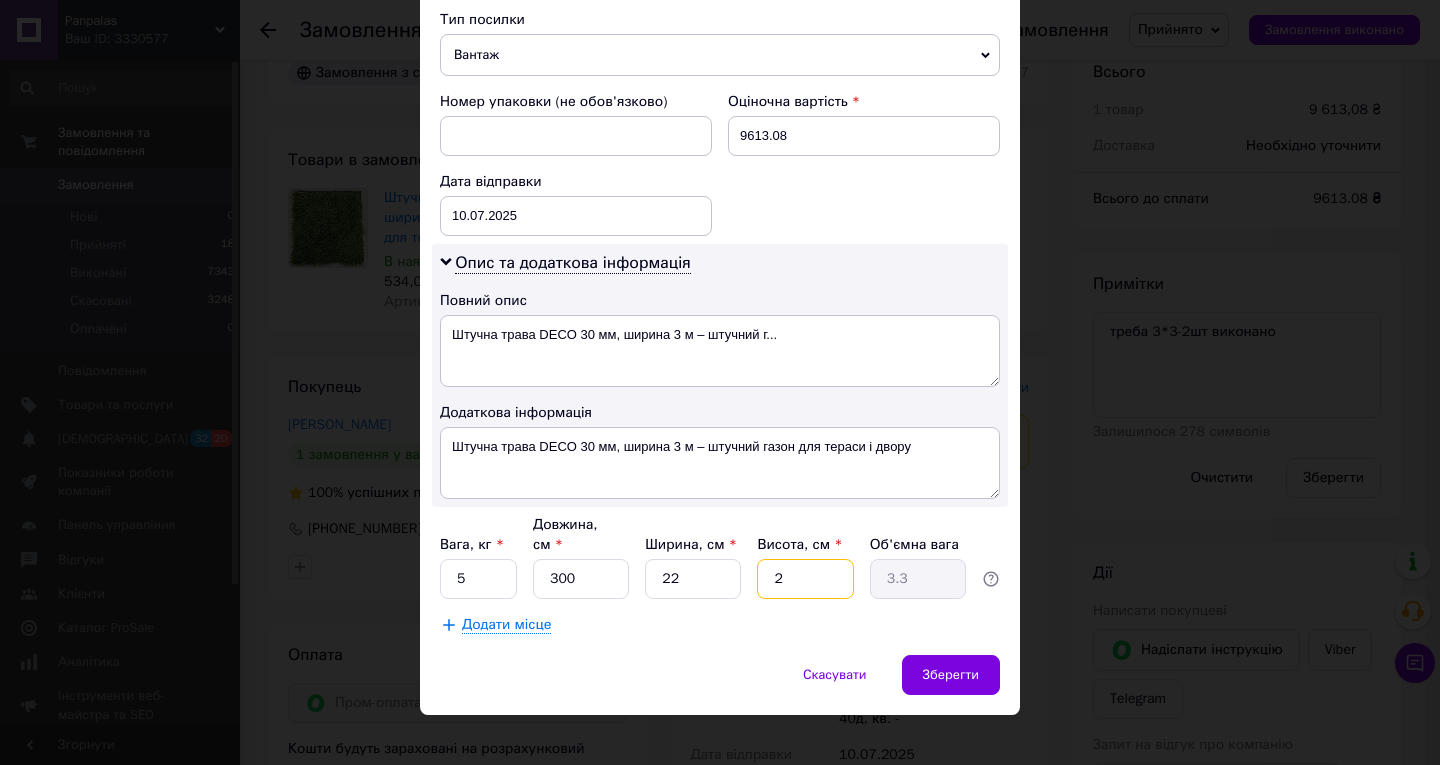 type on "22" 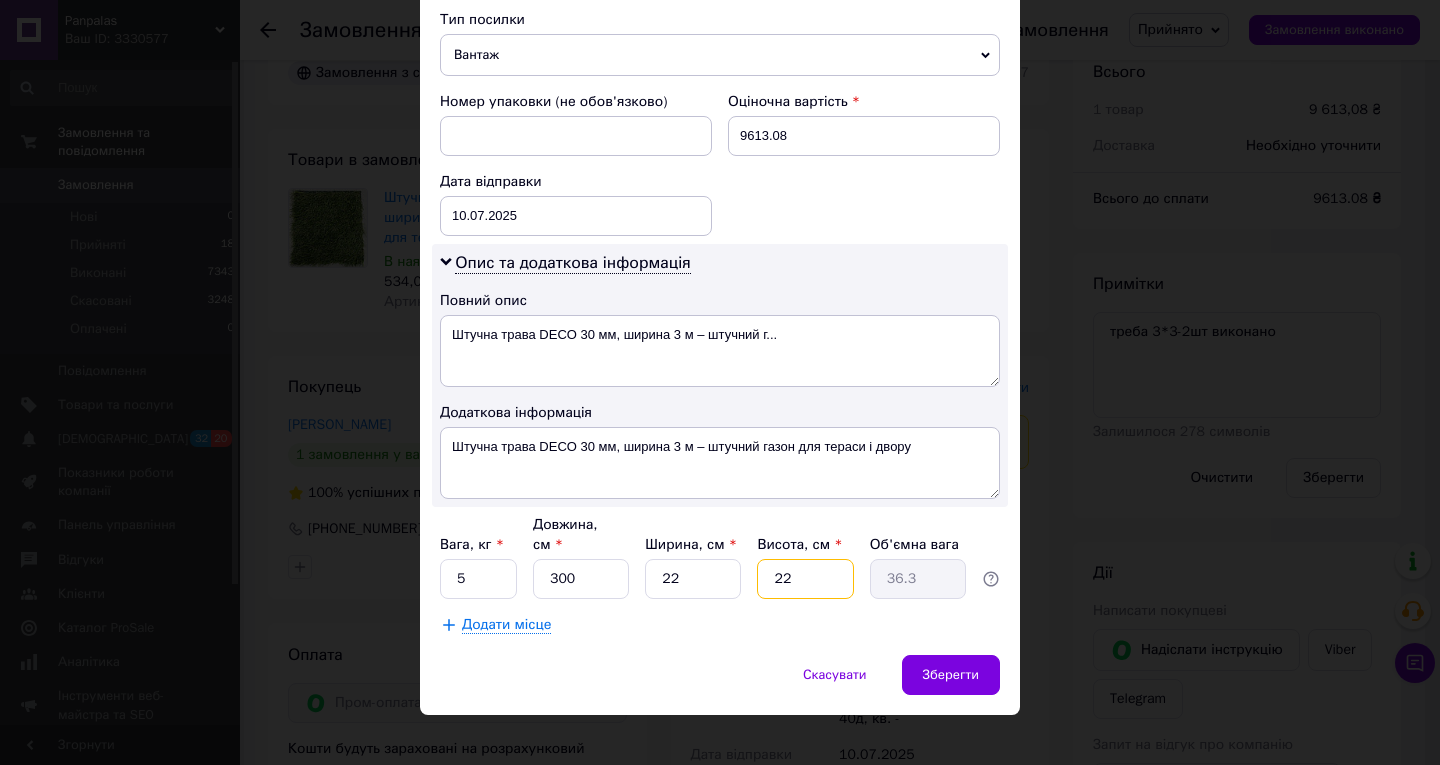 type on "22" 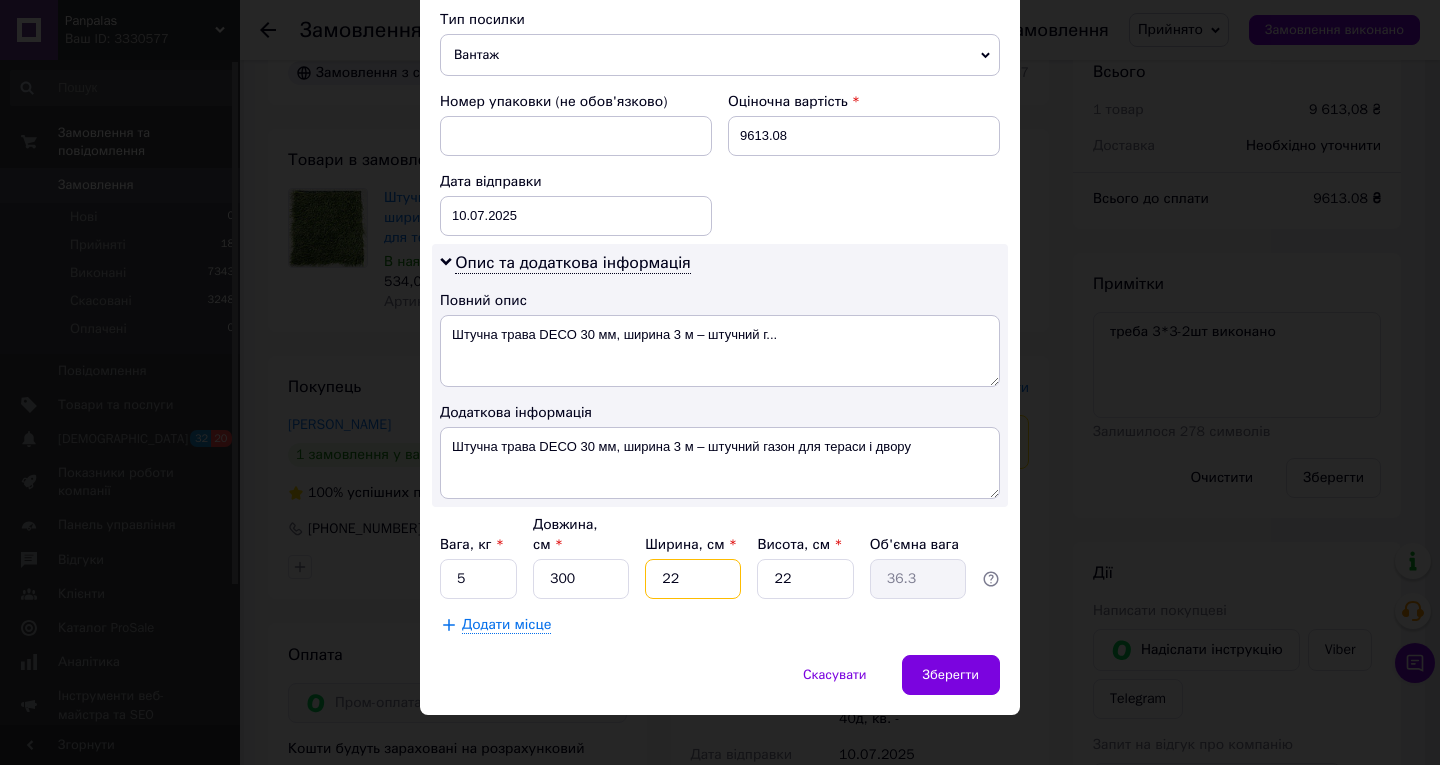click on "22" at bounding box center (693, 579) 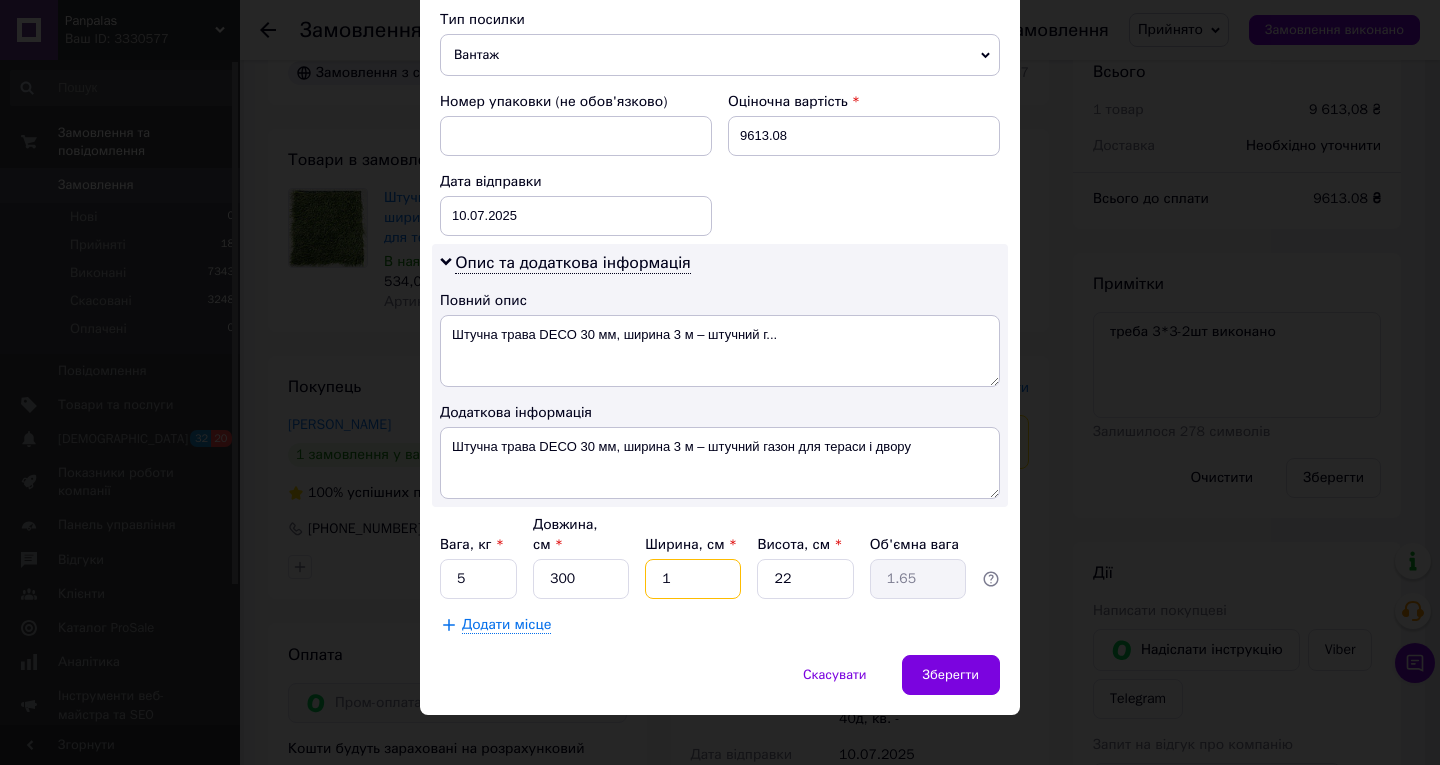 type on "19" 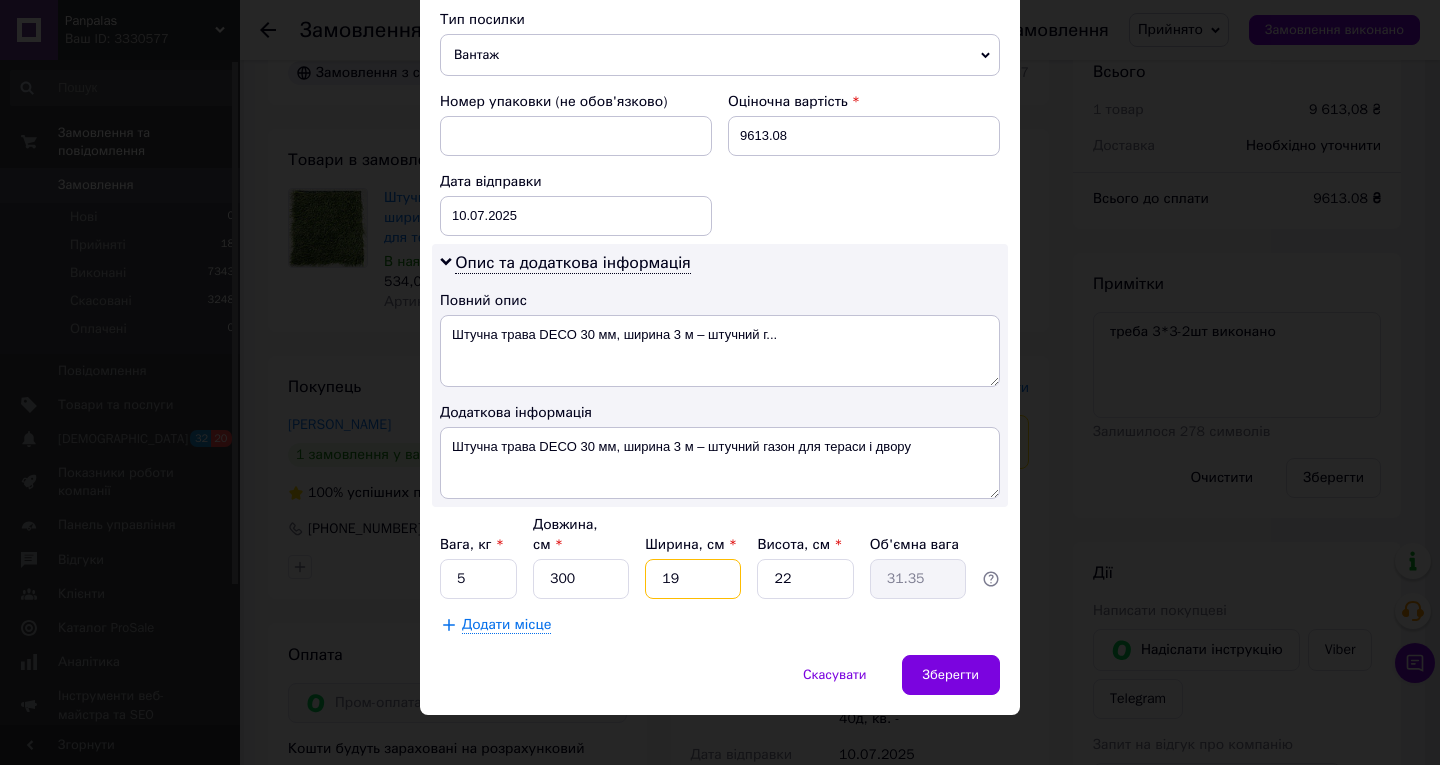 type on "19" 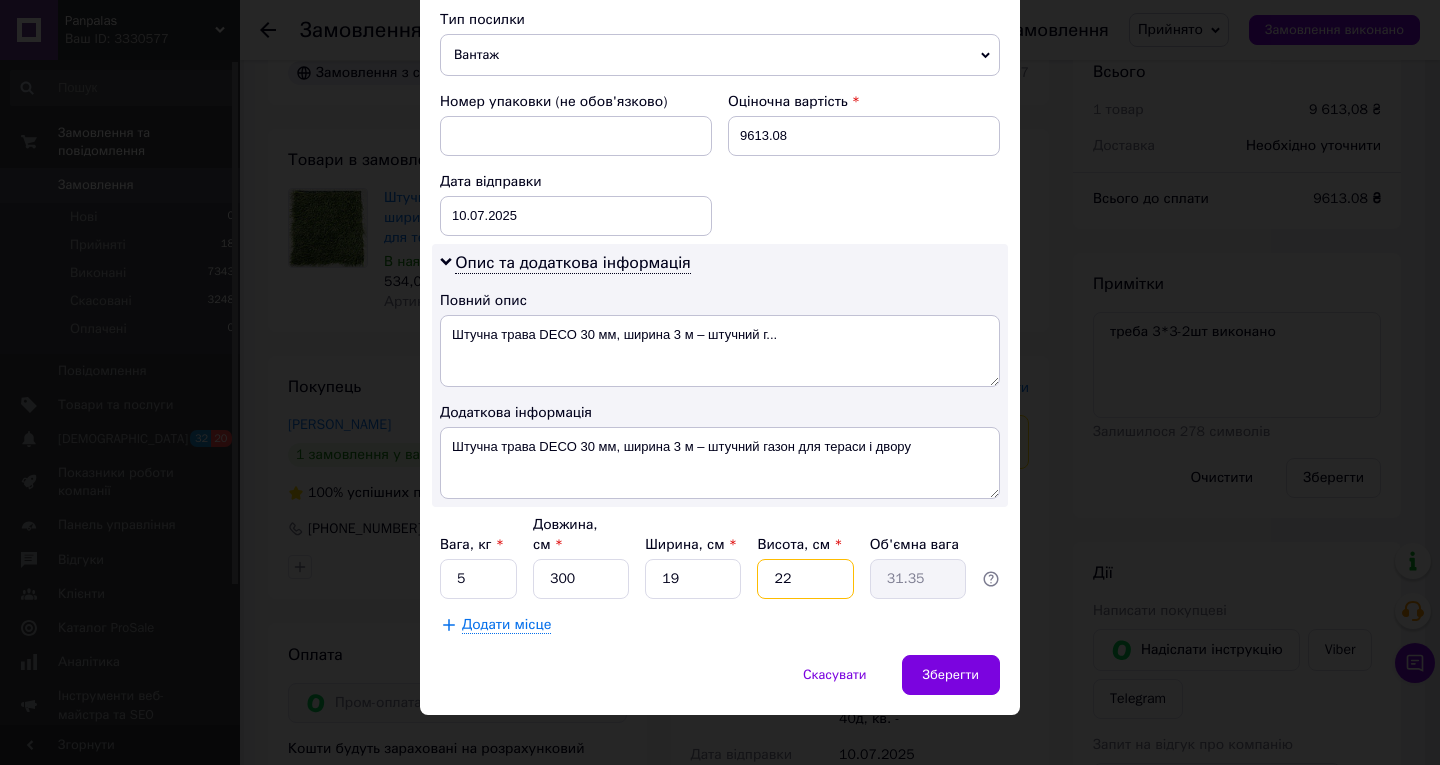 click on "22" at bounding box center [805, 579] 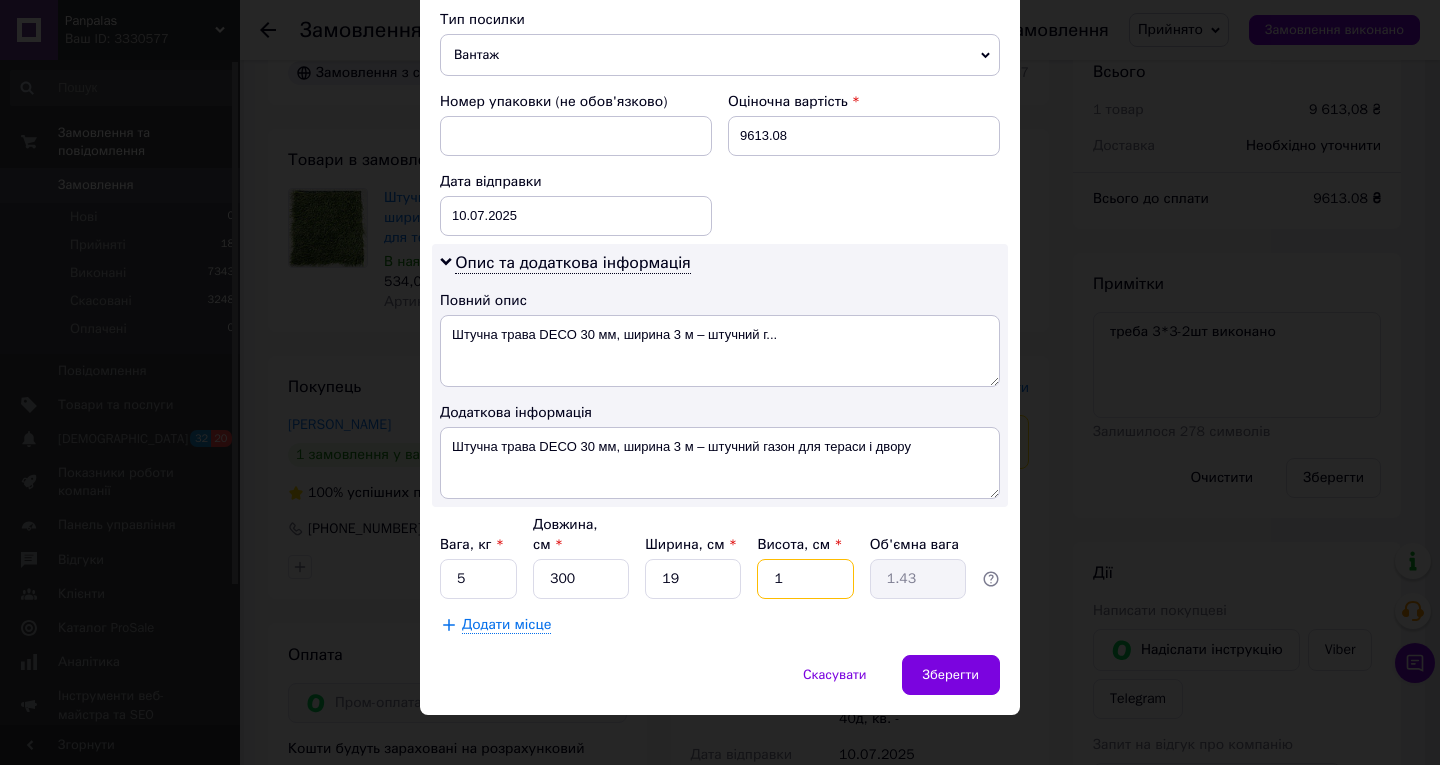 type on "19" 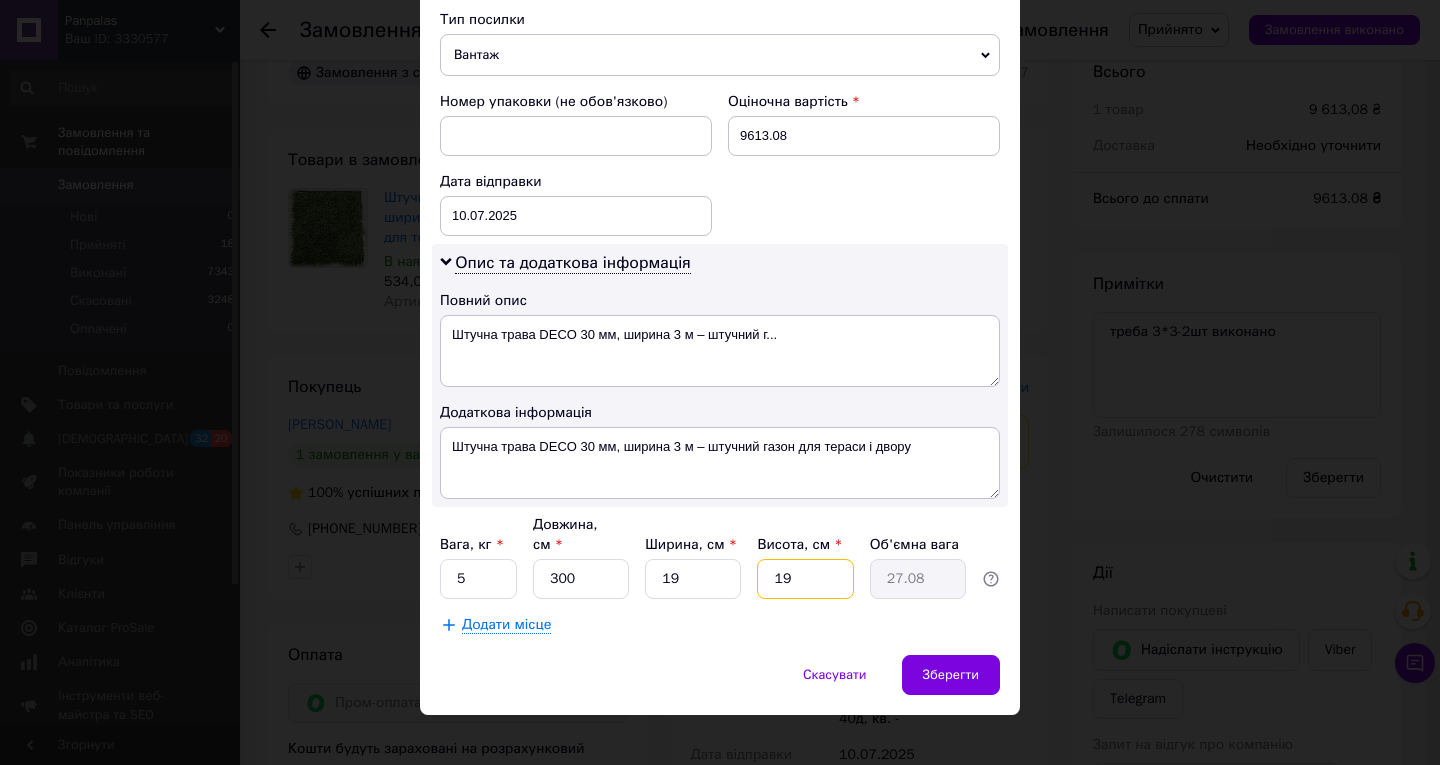 type on "19" 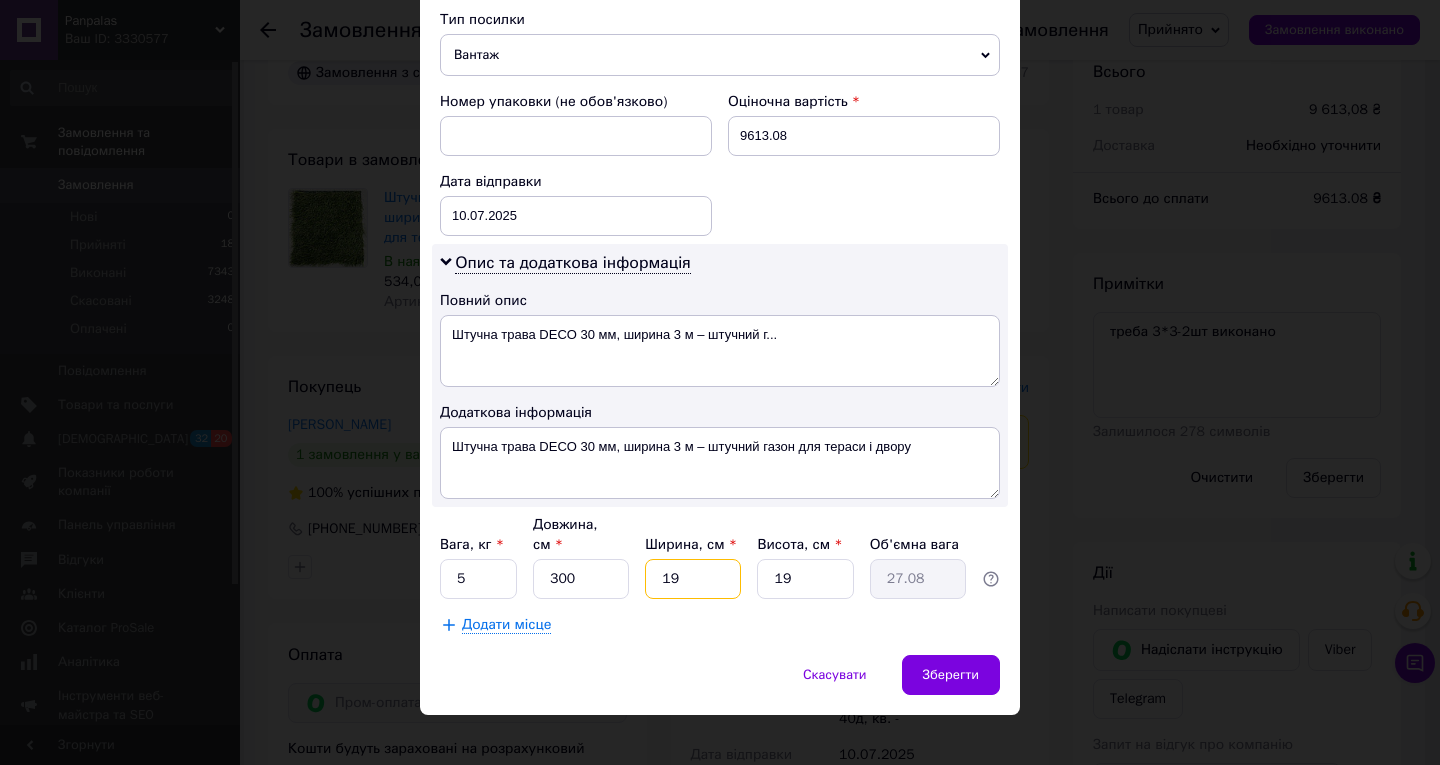 click on "19" at bounding box center (693, 579) 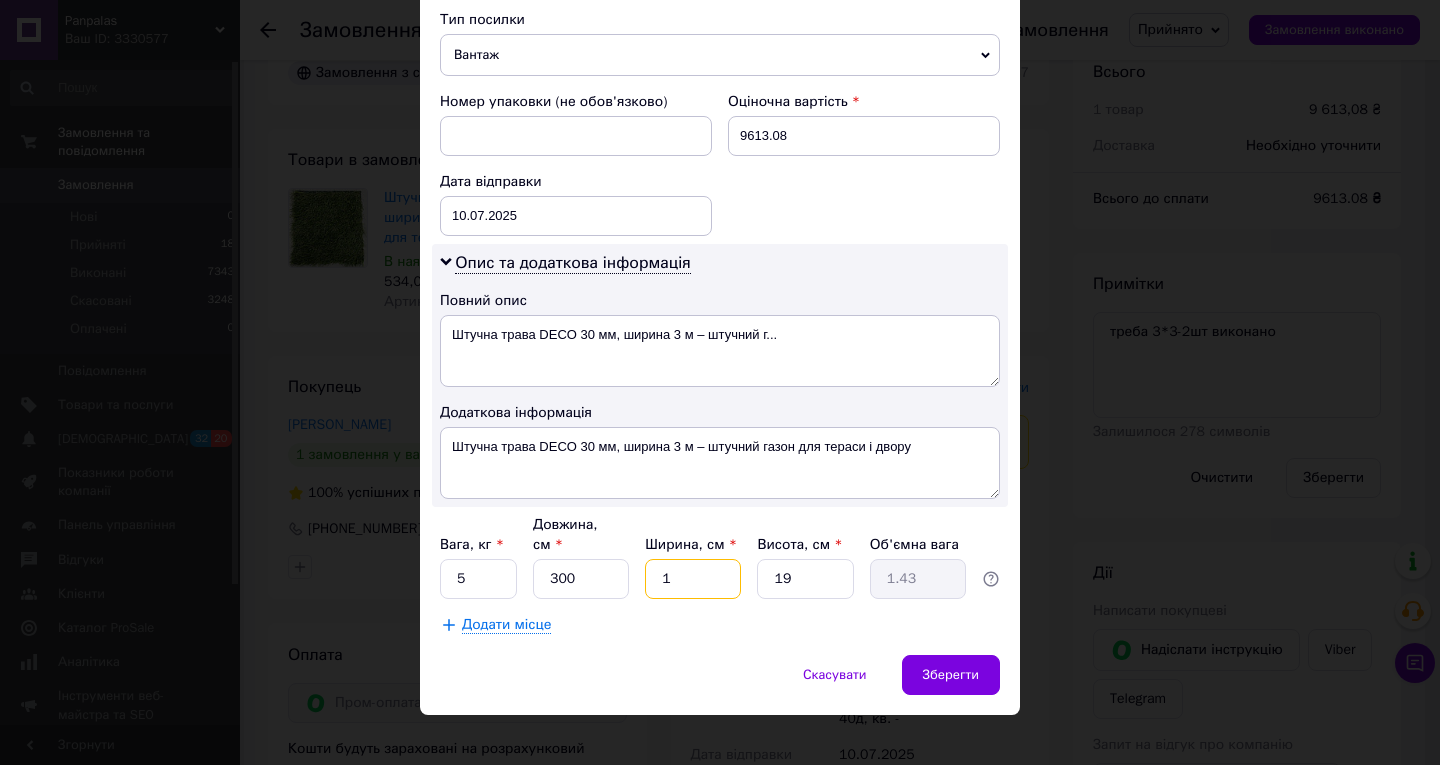 type on "18" 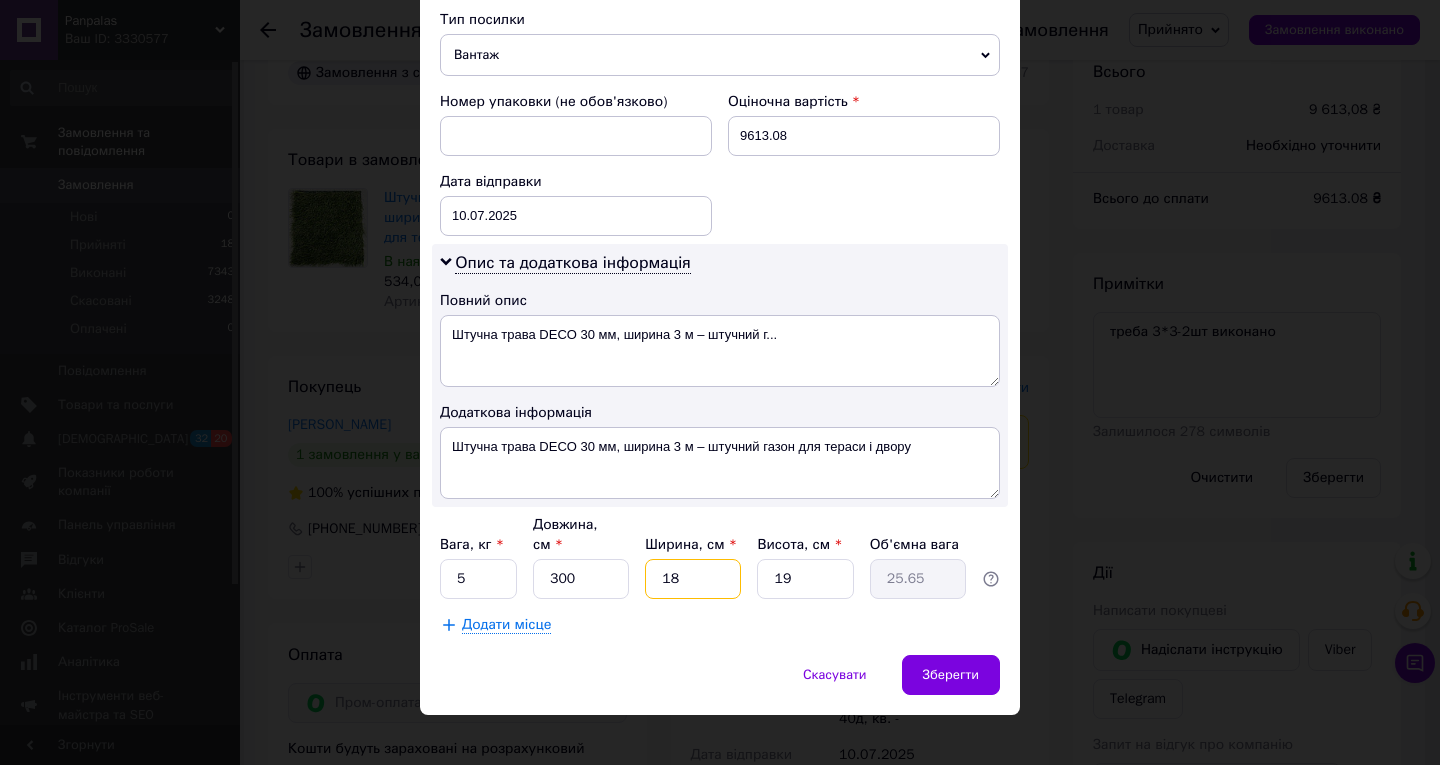 type on "18" 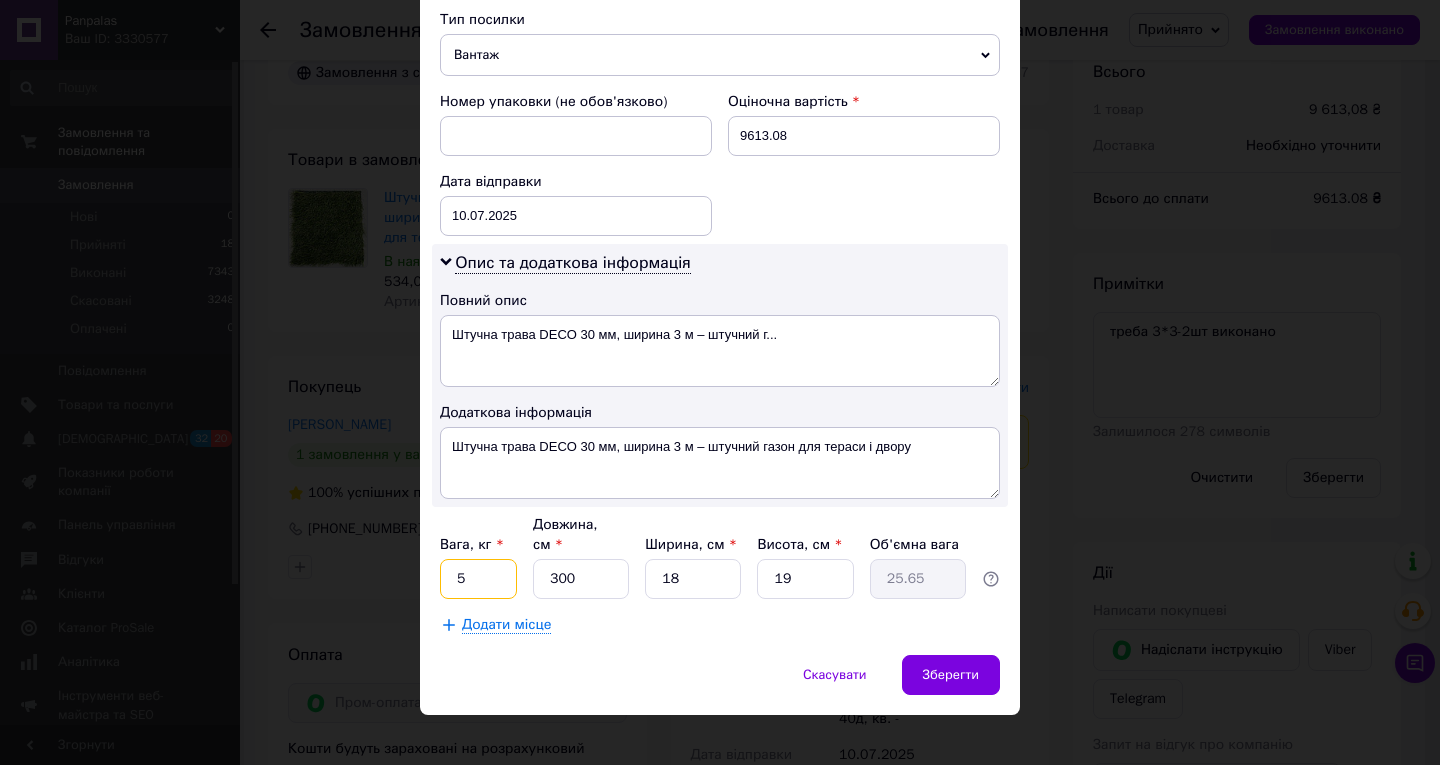 click on "5" at bounding box center [478, 579] 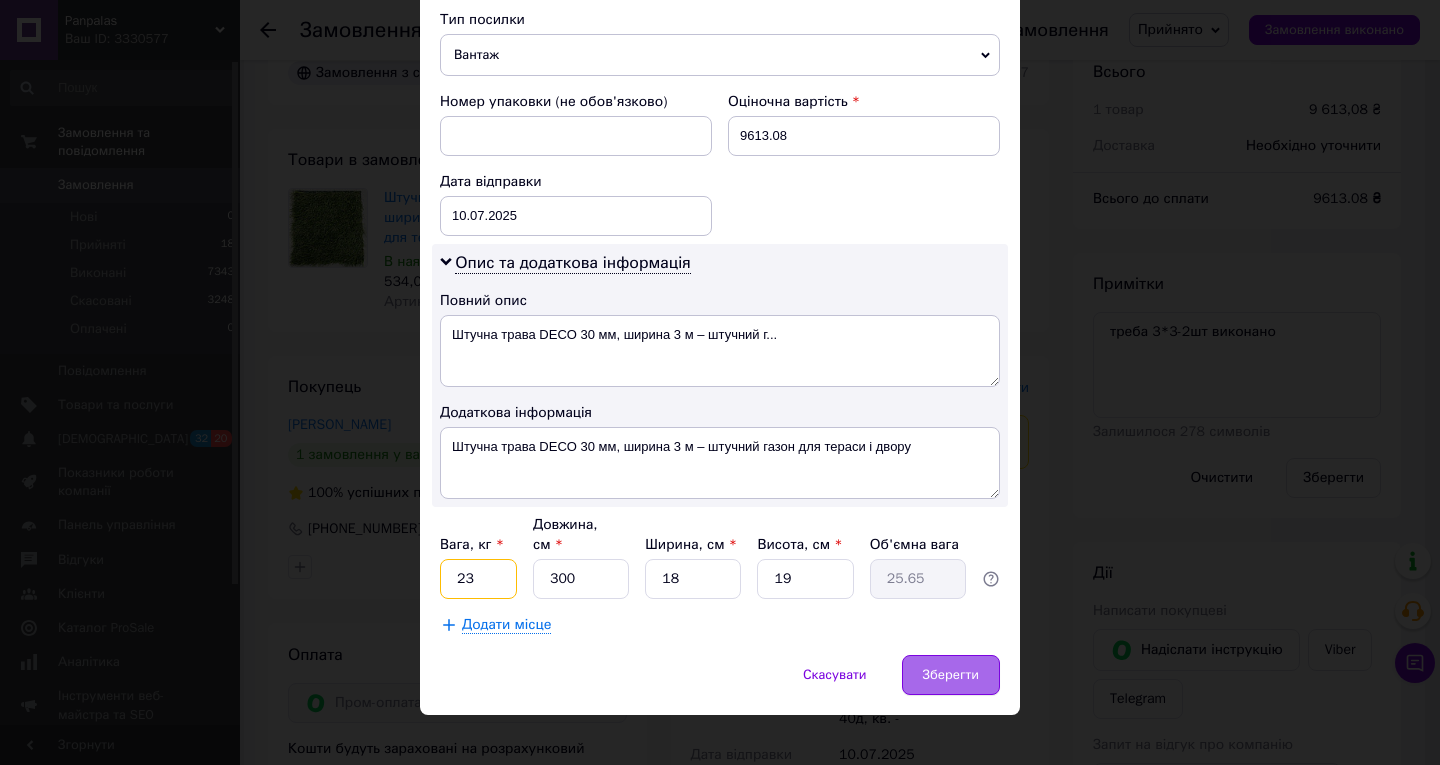 type on "23" 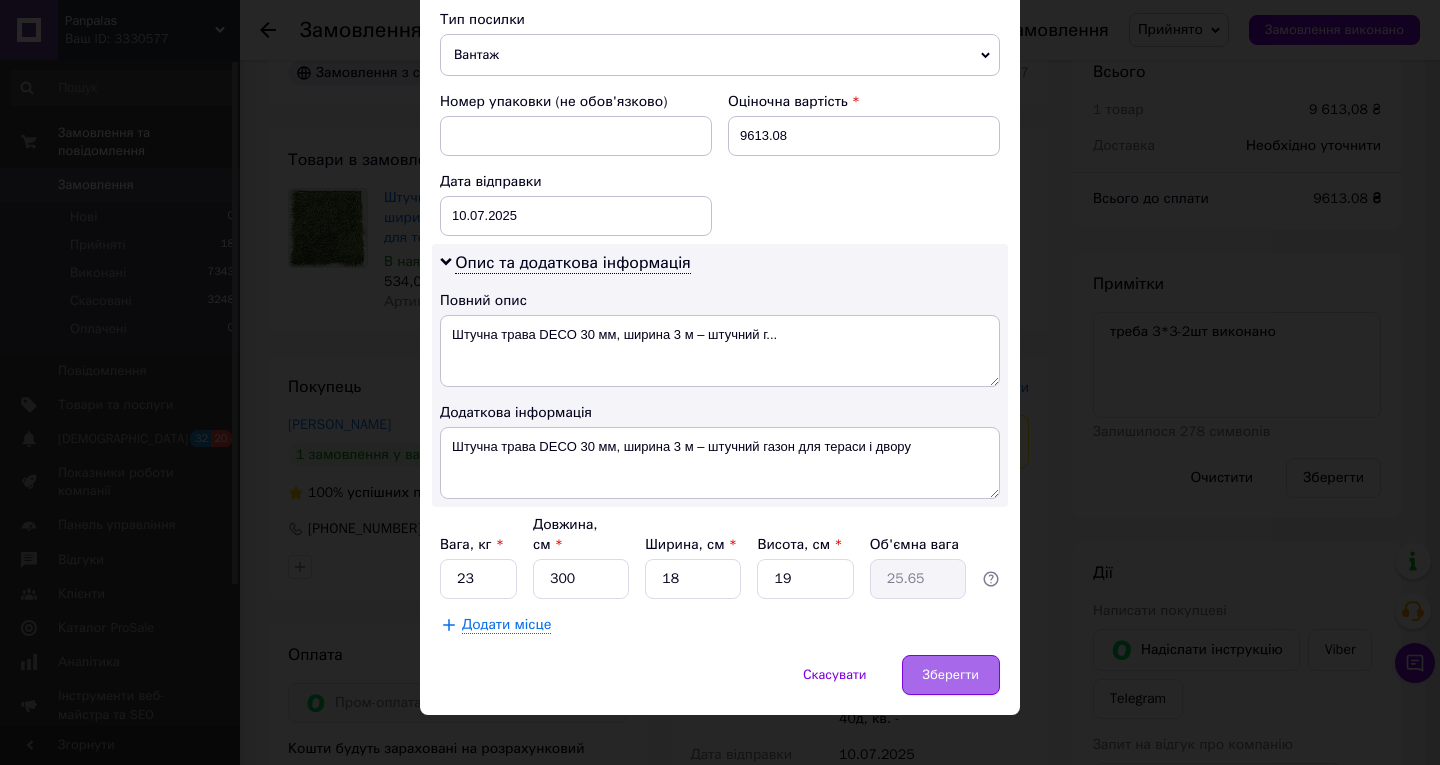 click on "Зберегти" at bounding box center [951, 675] 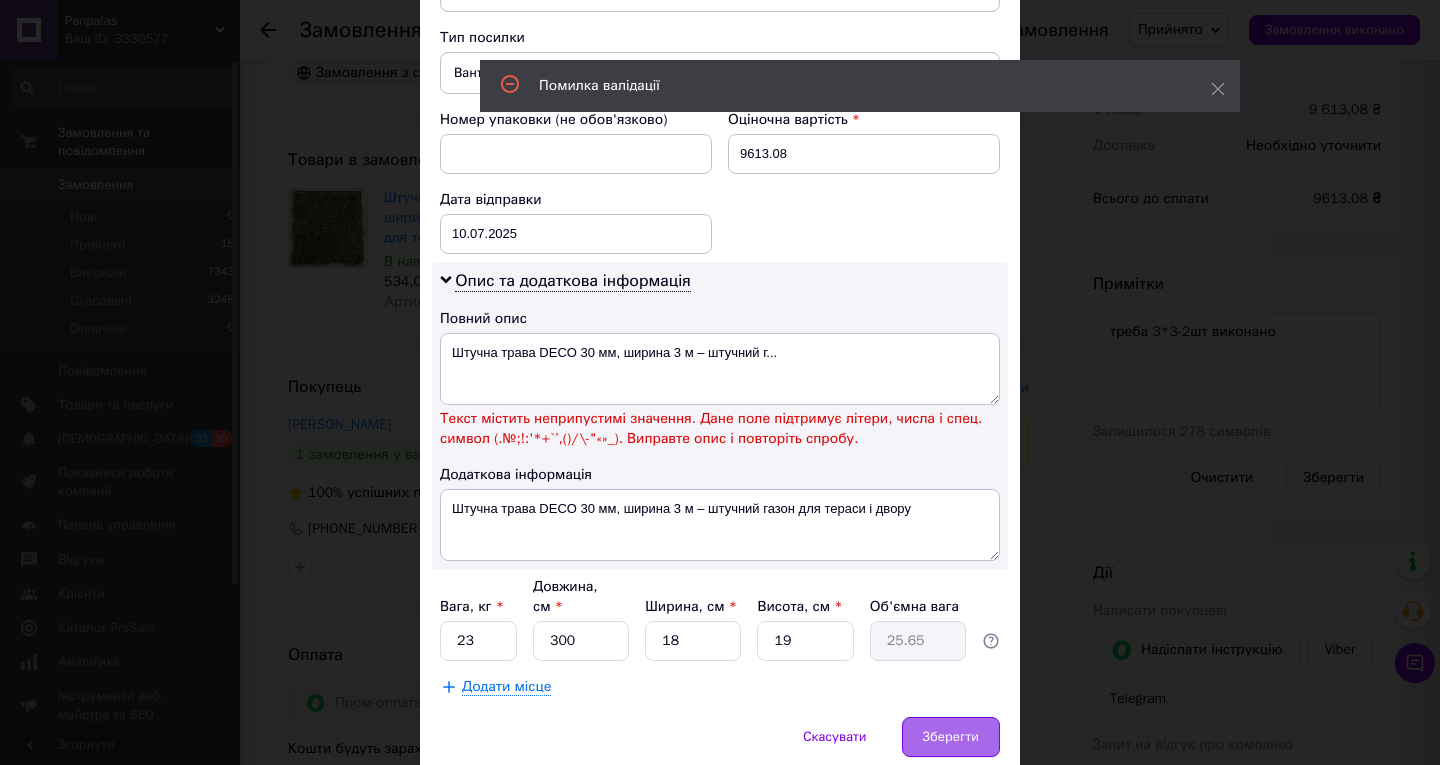 scroll, scrollTop: 54, scrollLeft: 0, axis: vertical 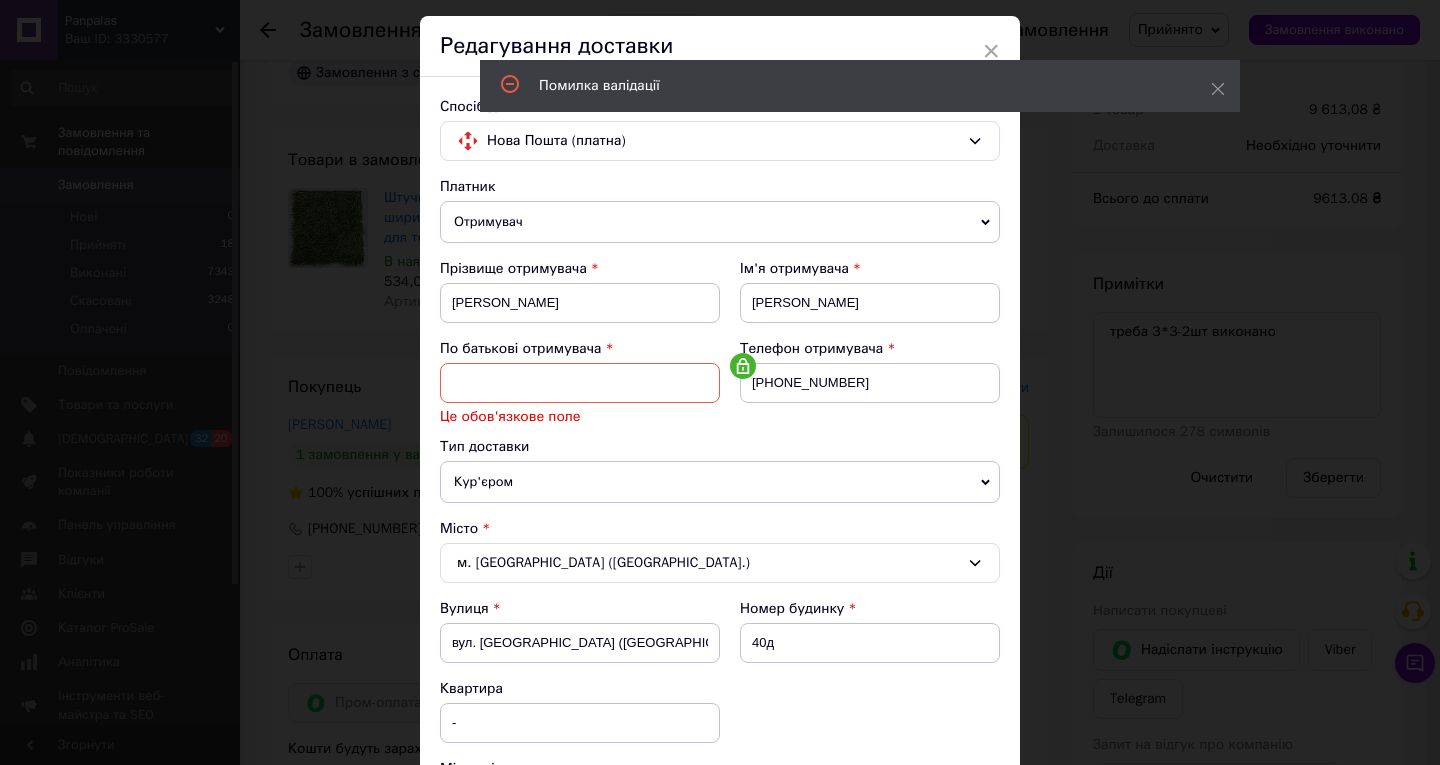 click at bounding box center (580, 383) 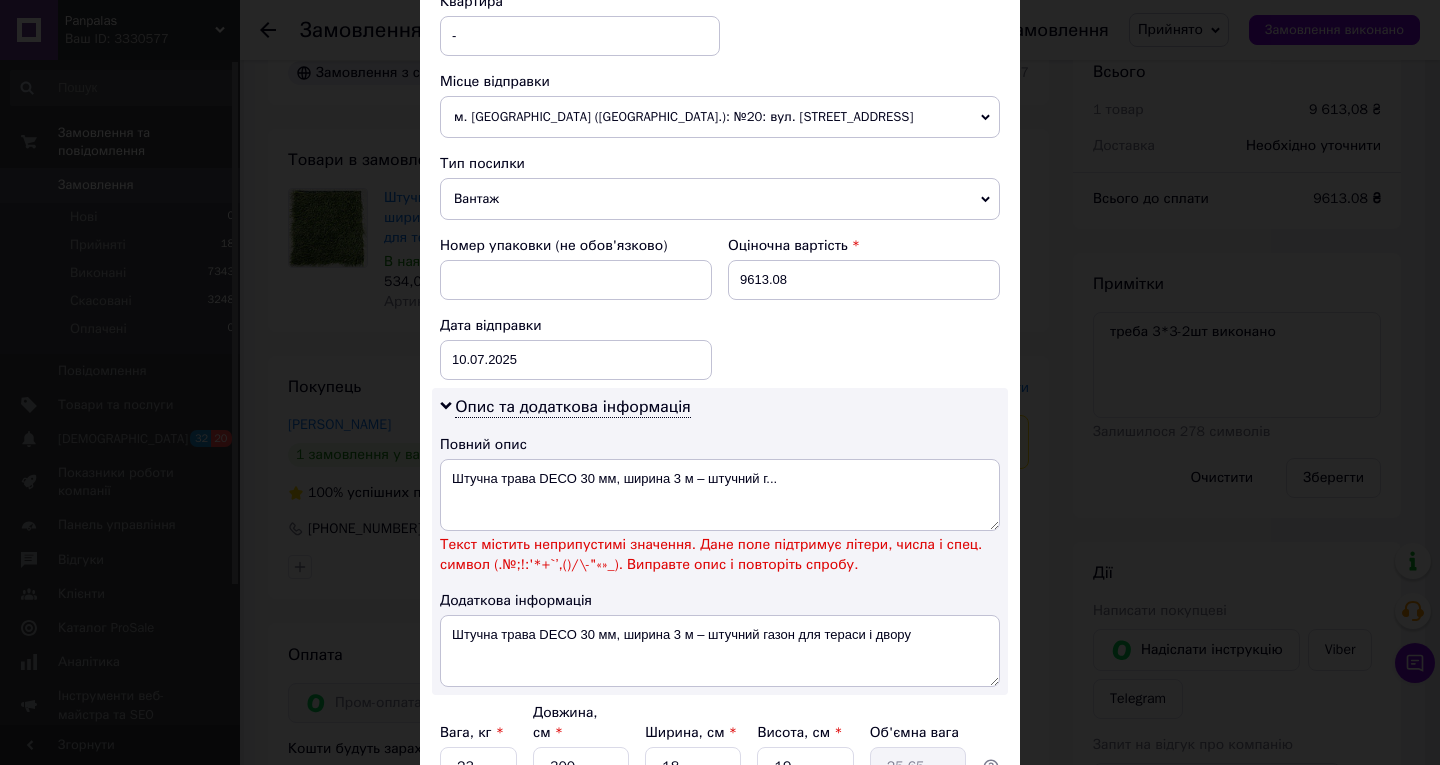 scroll, scrollTop: 911, scrollLeft: 0, axis: vertical 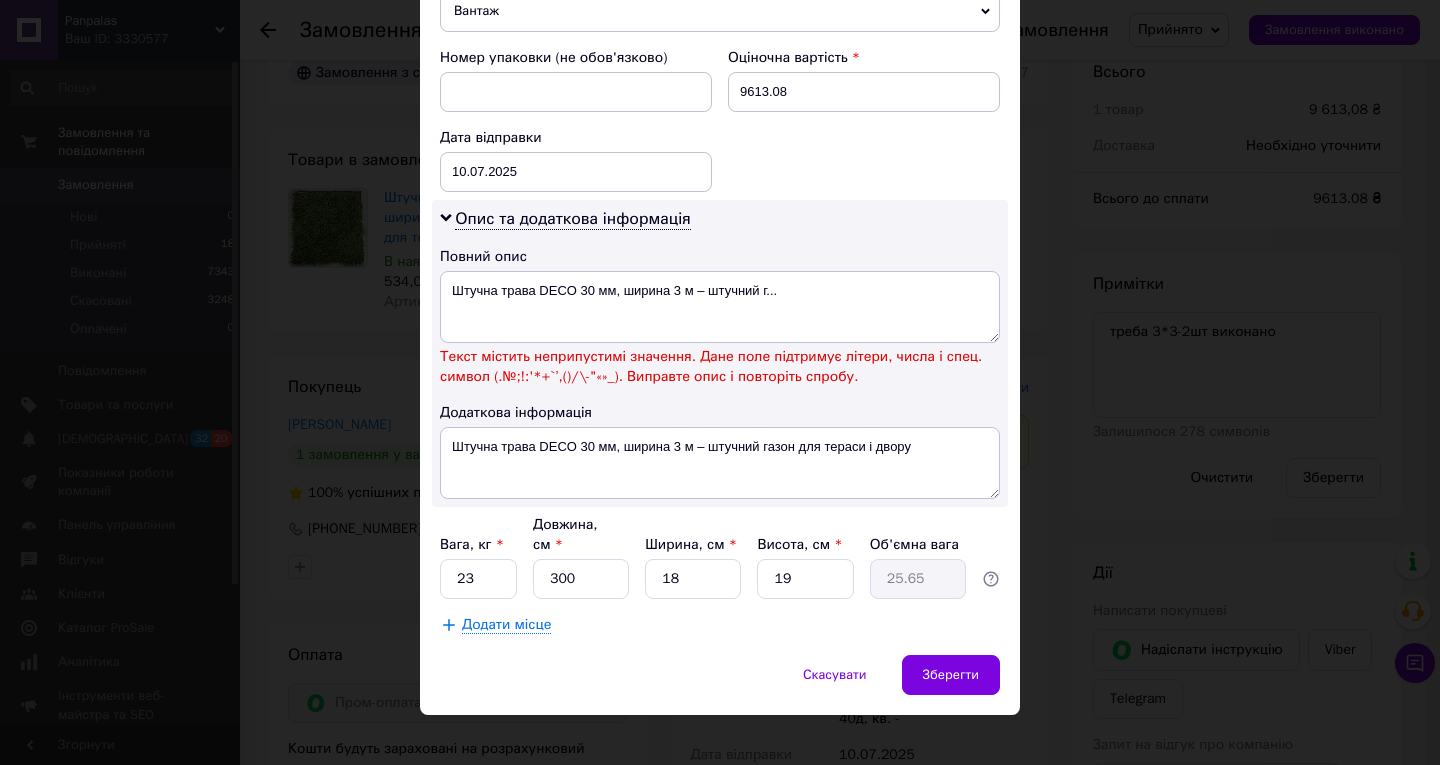 type on "[PERSON_NAME]" 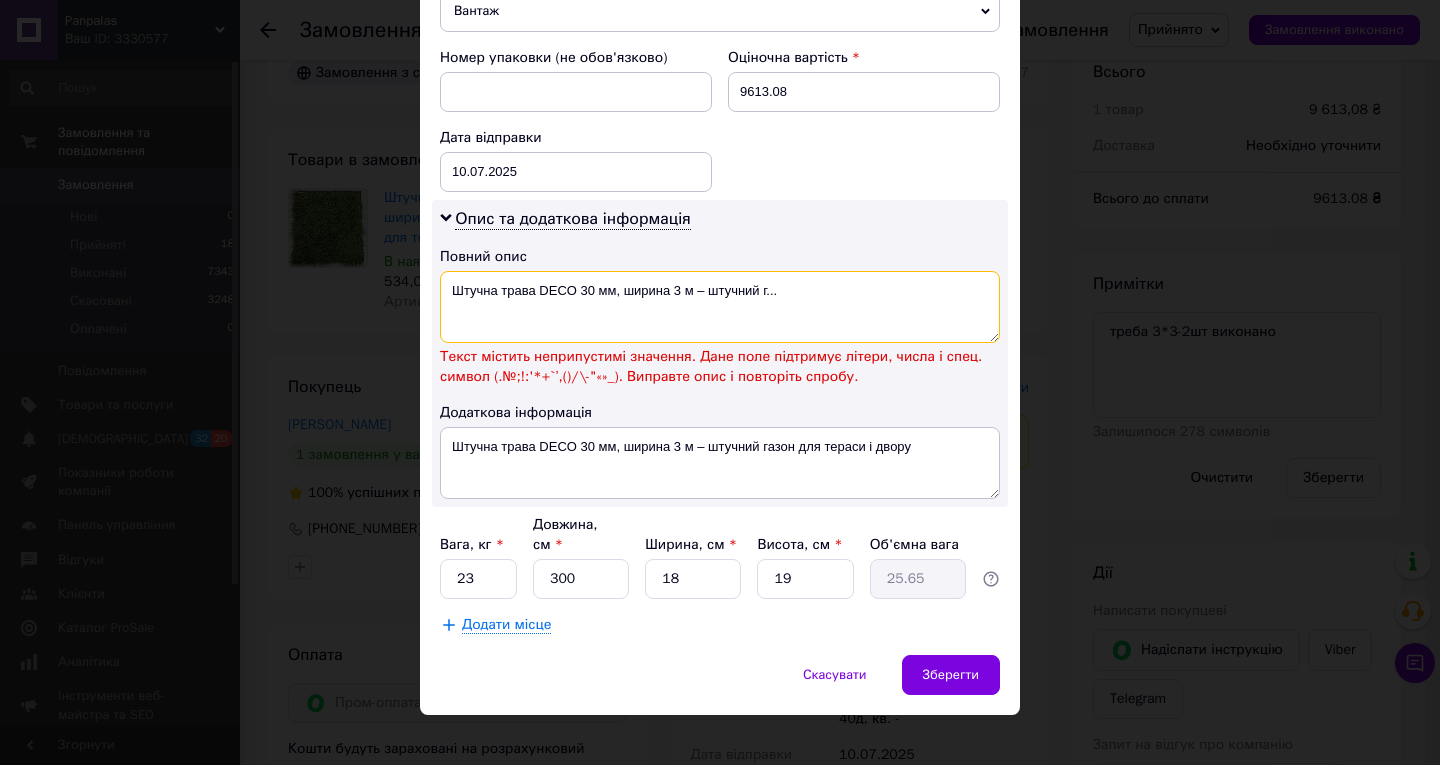 click on "Штучна трава DECO 30 мм, ширина 3 м – штучний г..." at bounding box center [720, 307] 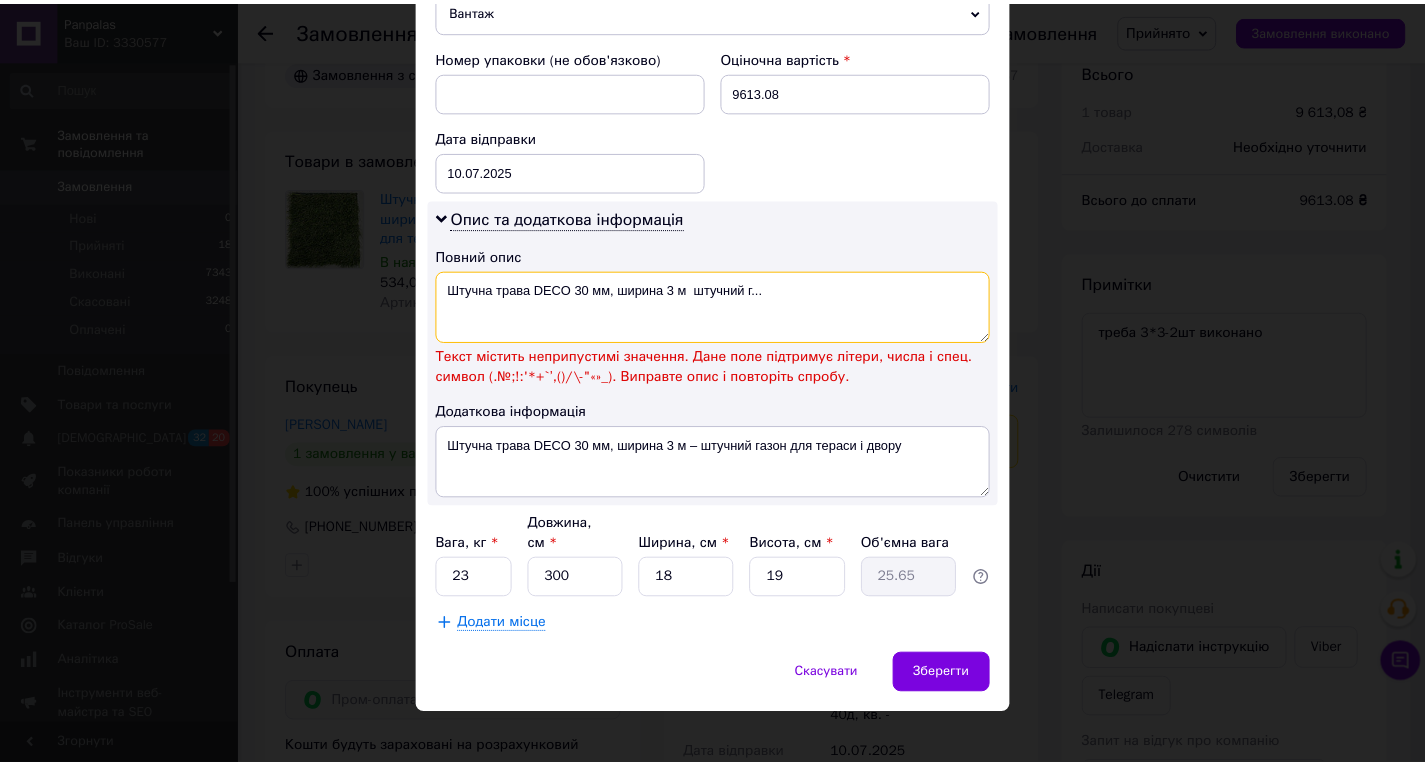 scroll, scrollTop: 867, scrollLeft: 0, axis: vertical 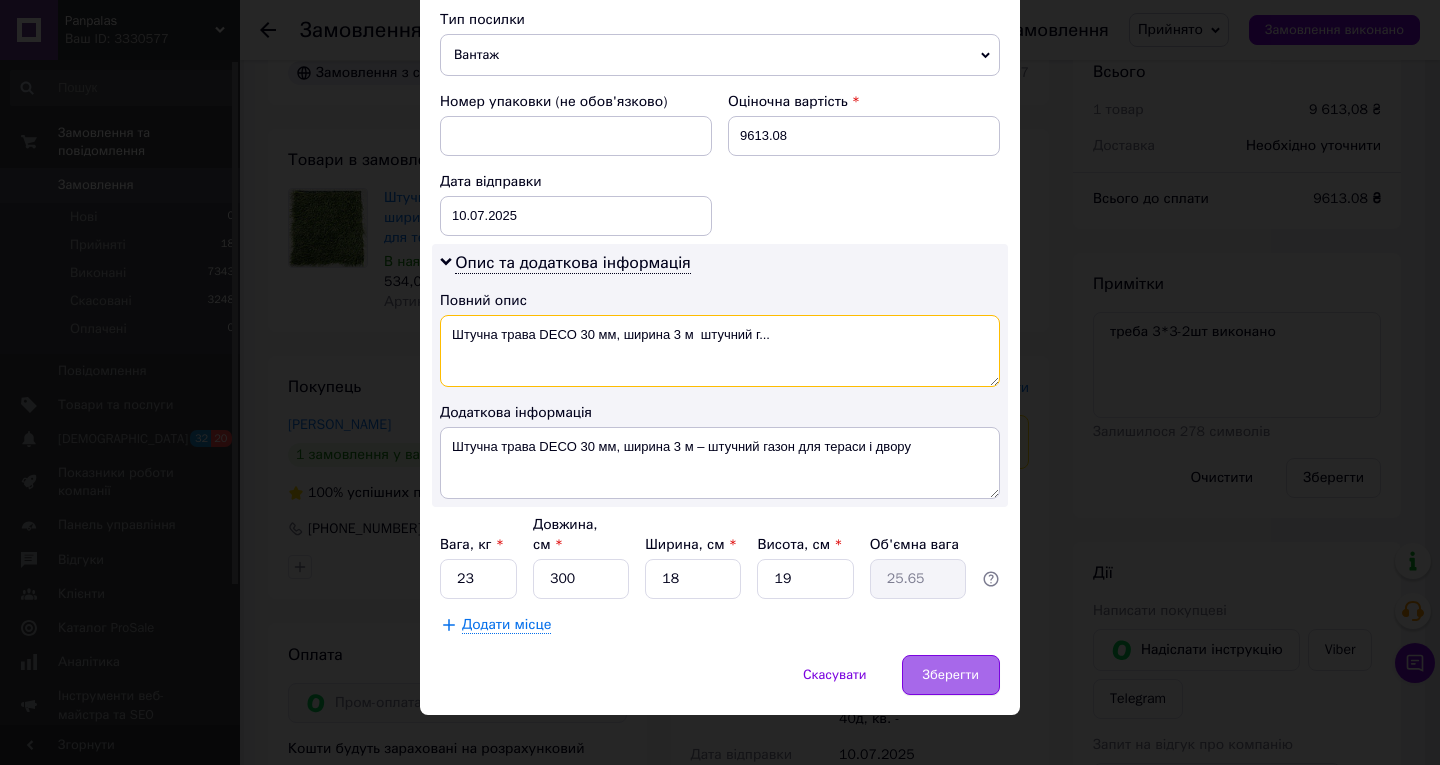 type on "Штучна трава DECO 30 мм, ширина 3 м  штучний г..." 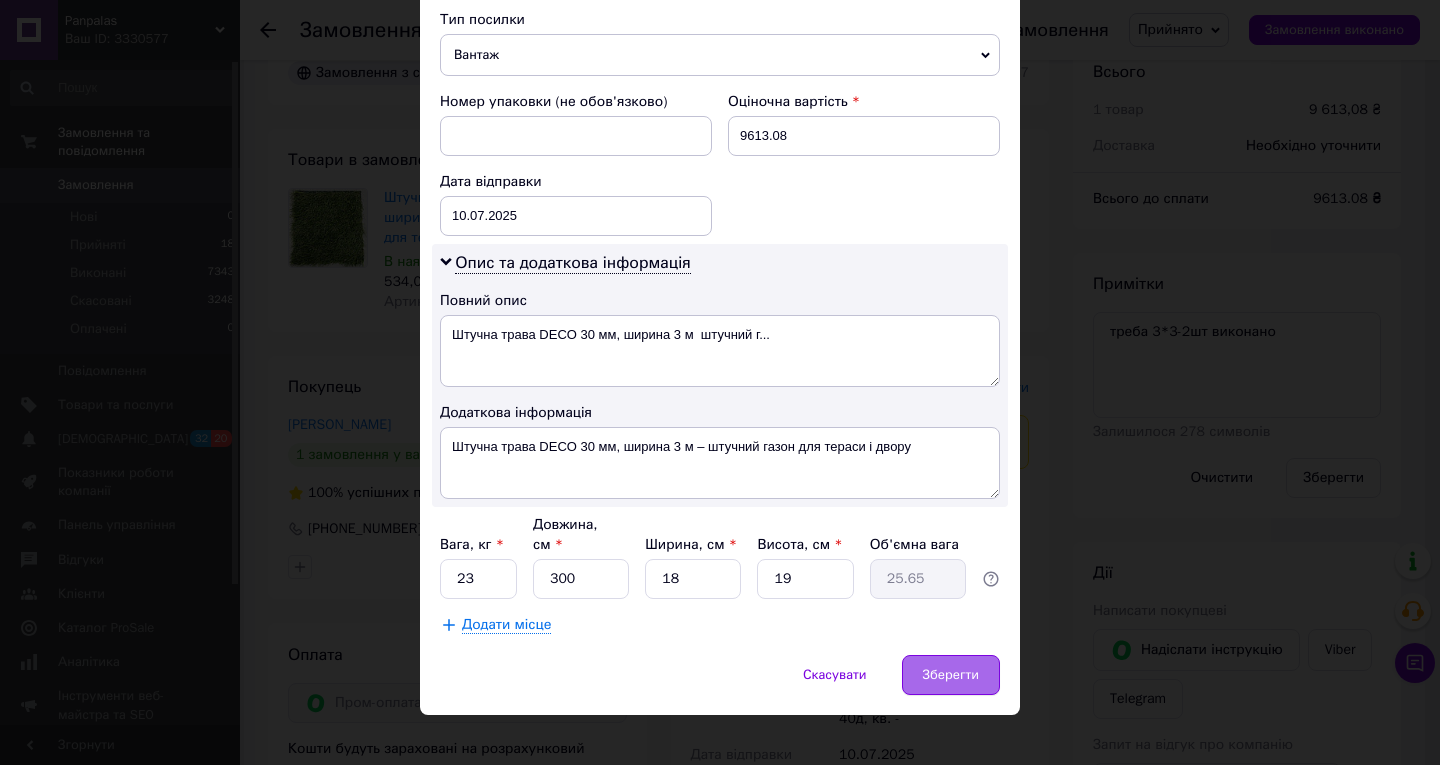 click on "Зберегти" at bounding box center [951, 675] 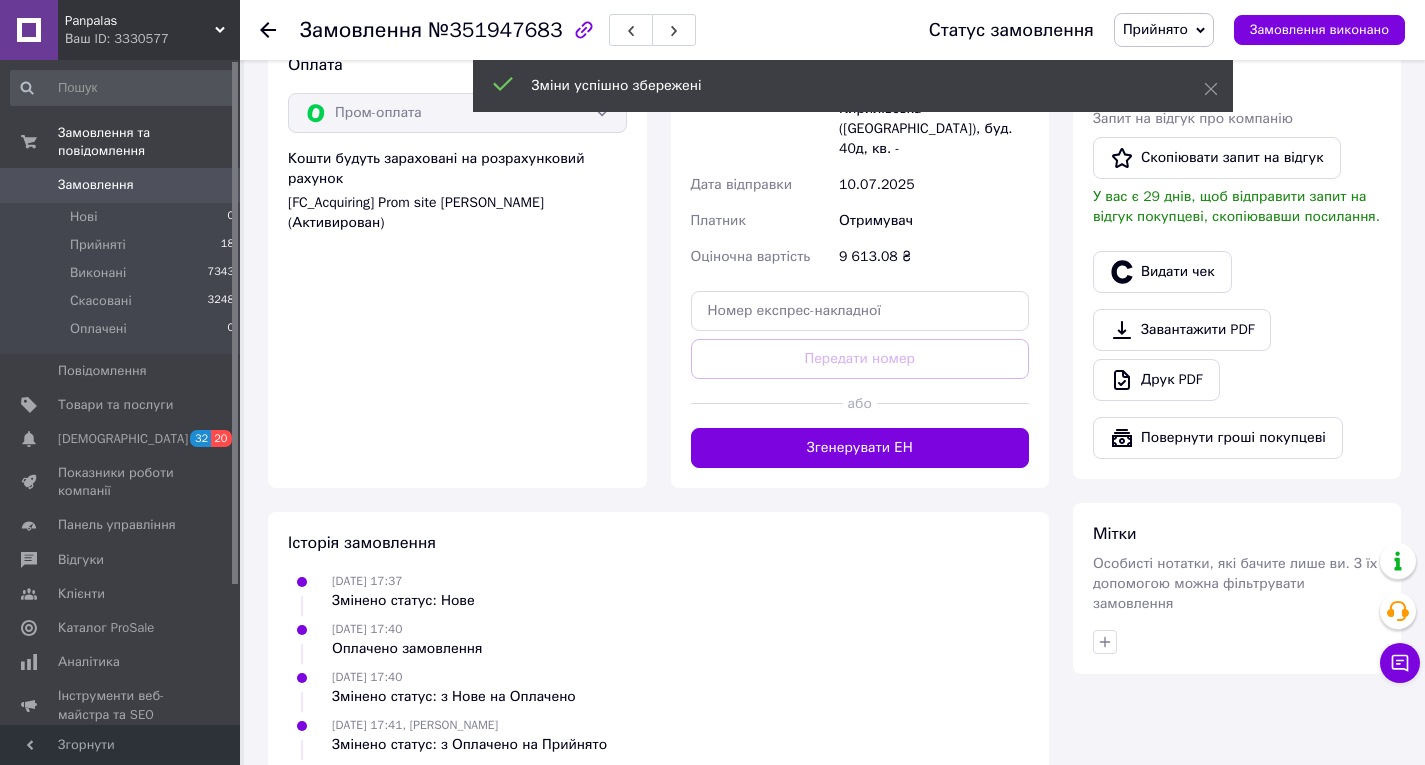 scroll, scrollTop: 1200, scrollLeft: 0, axis: vertical 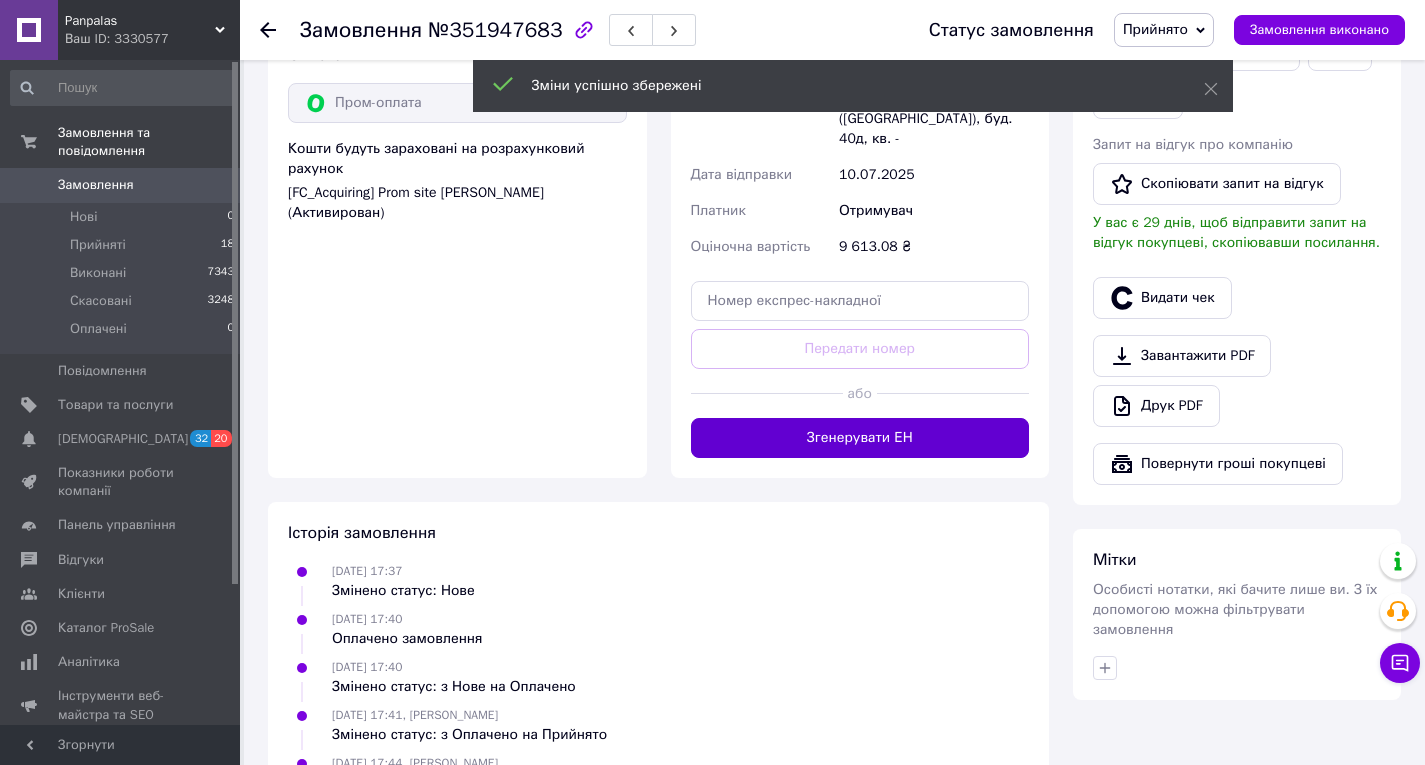 click on "Згенерувати ЕН" at bounding box center (860, 438) 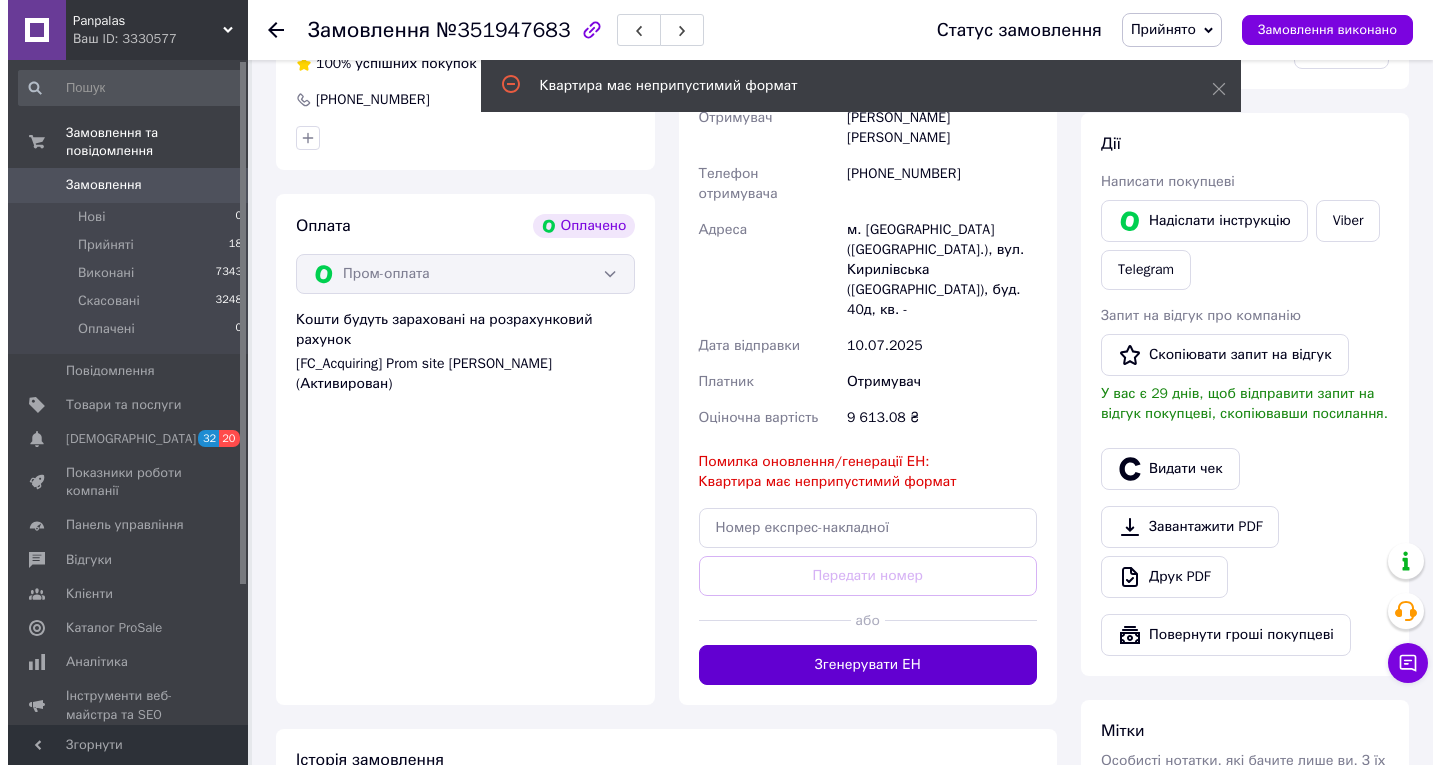 scroll, scrollTop: 800, scrollLeft: 0, axis: vertical 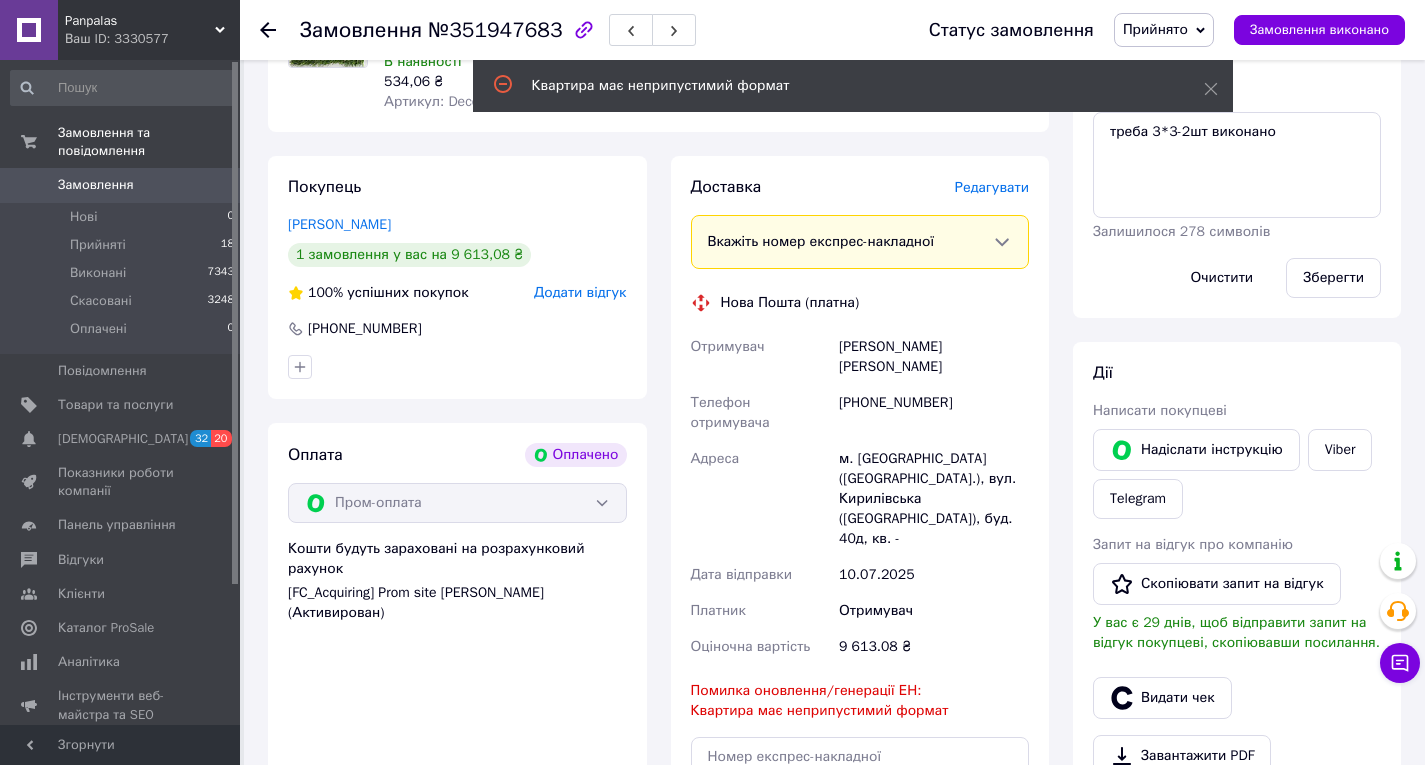 click on "Редагувати" at bounding box center [992, 187] 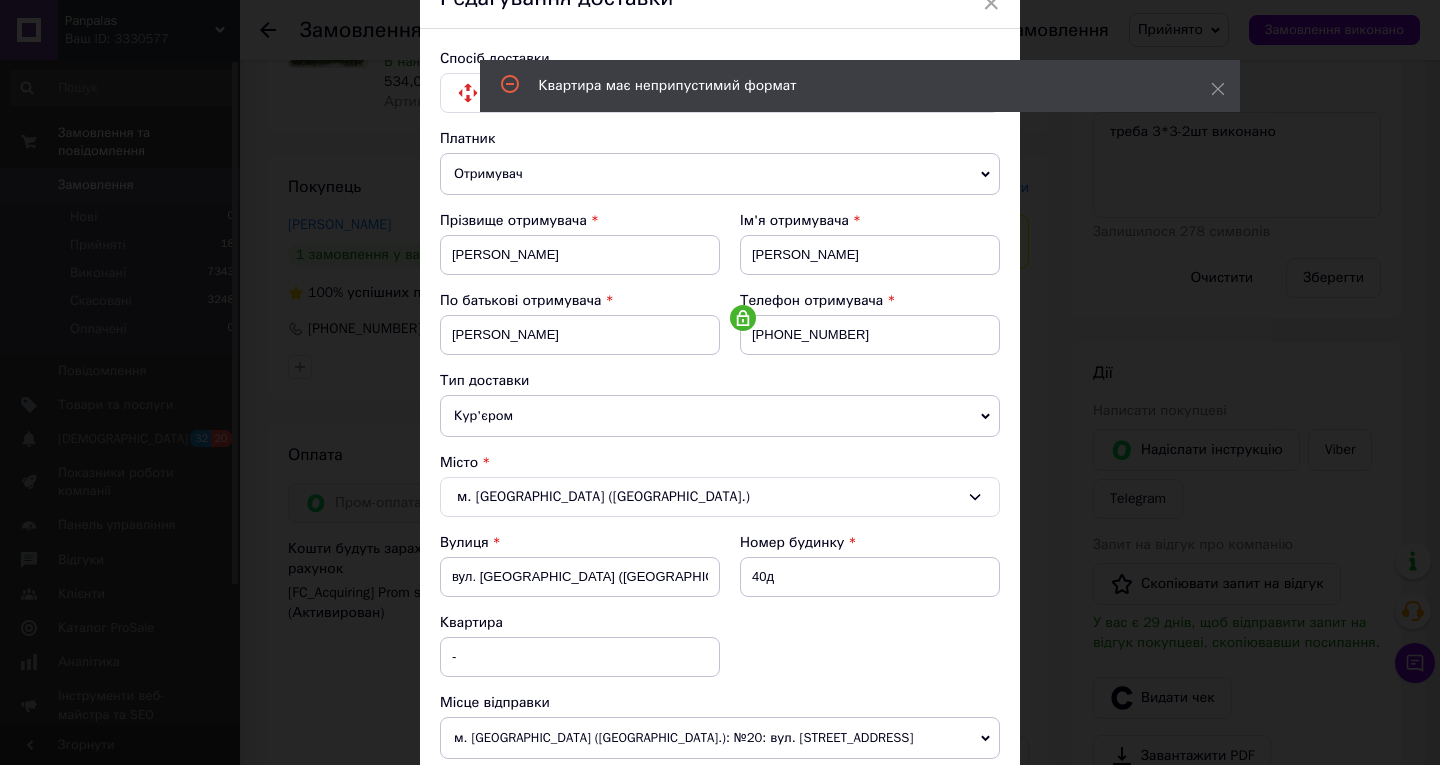 scroll, scrollTop: 300, scrollLeft: 0, axis: vertical 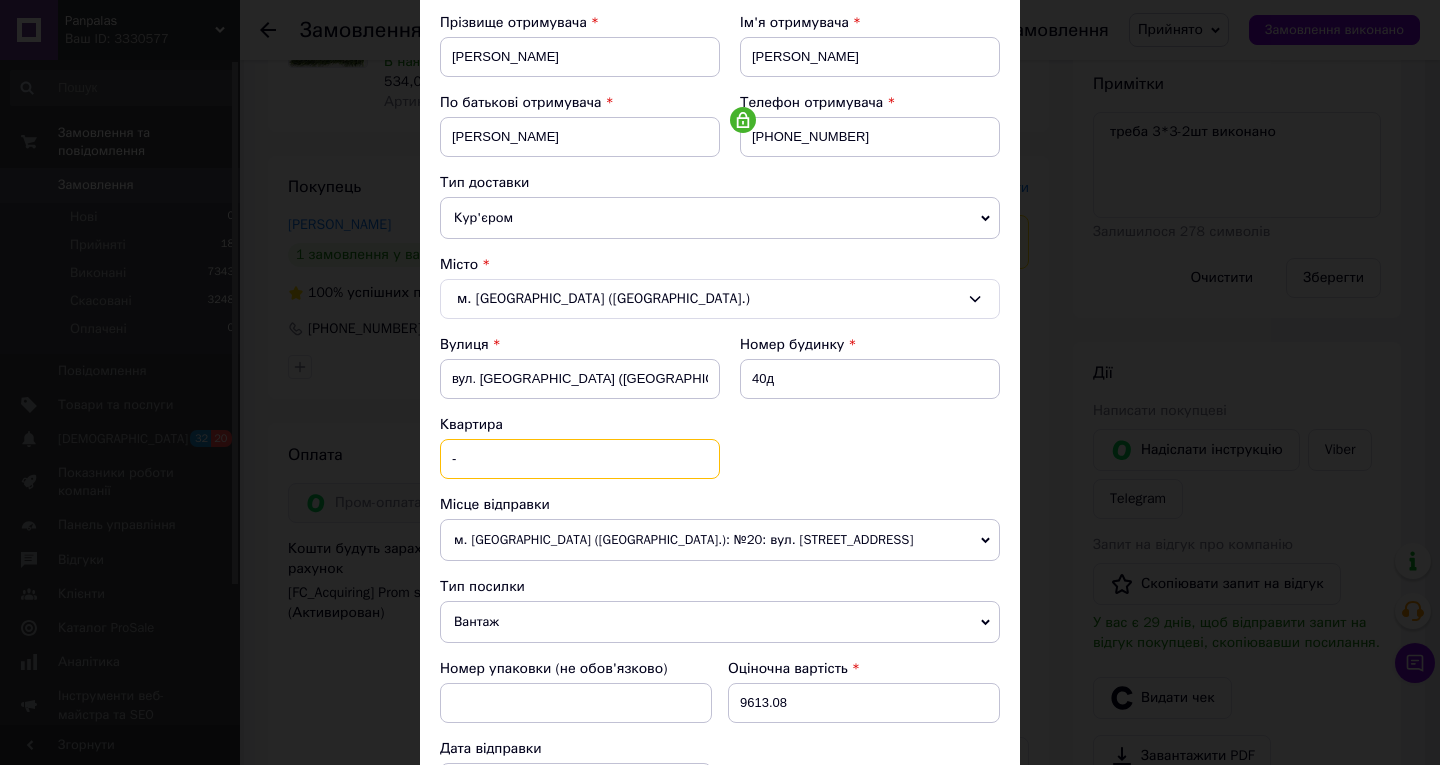click on "-" at bounding box center [580, 459] 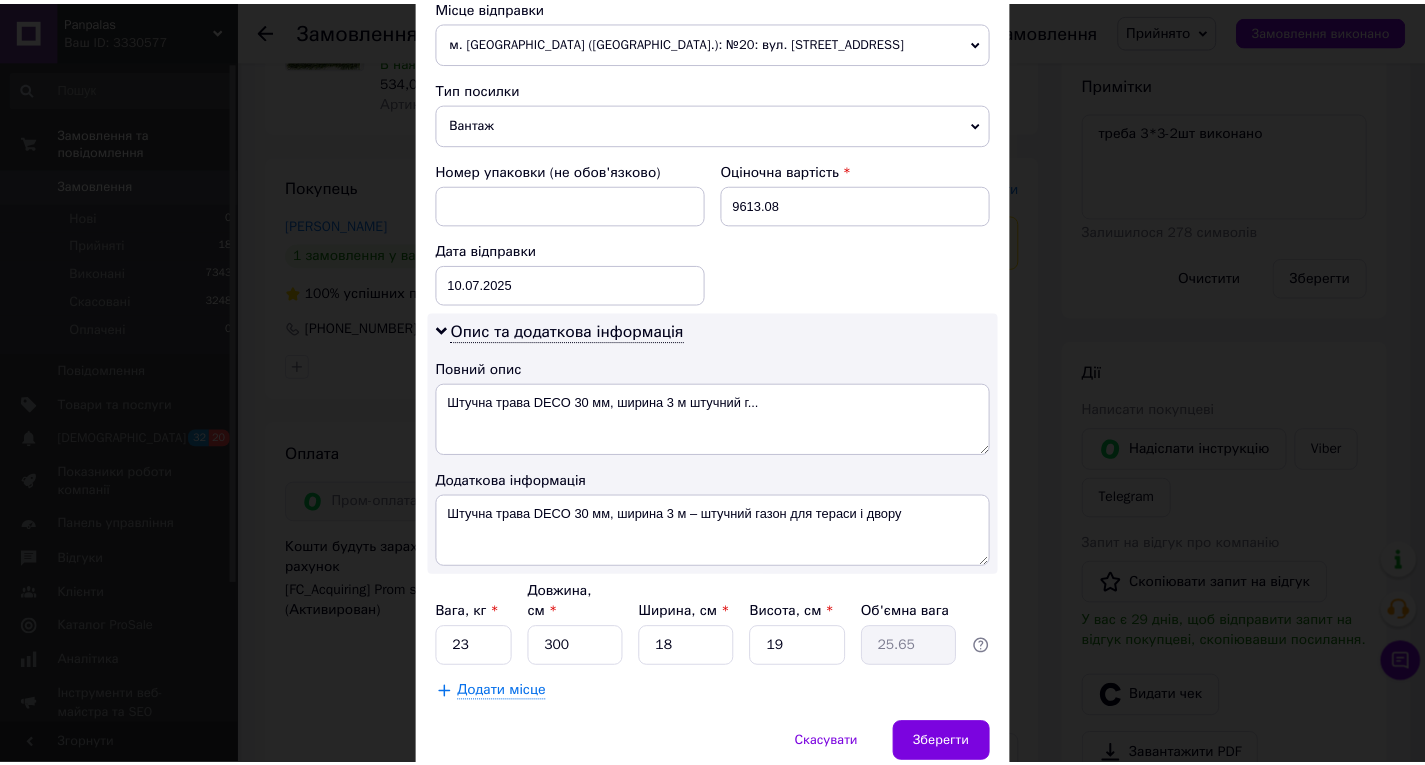 scroll, scrollTop: 800, scrollLeft: 0, axis: vertical 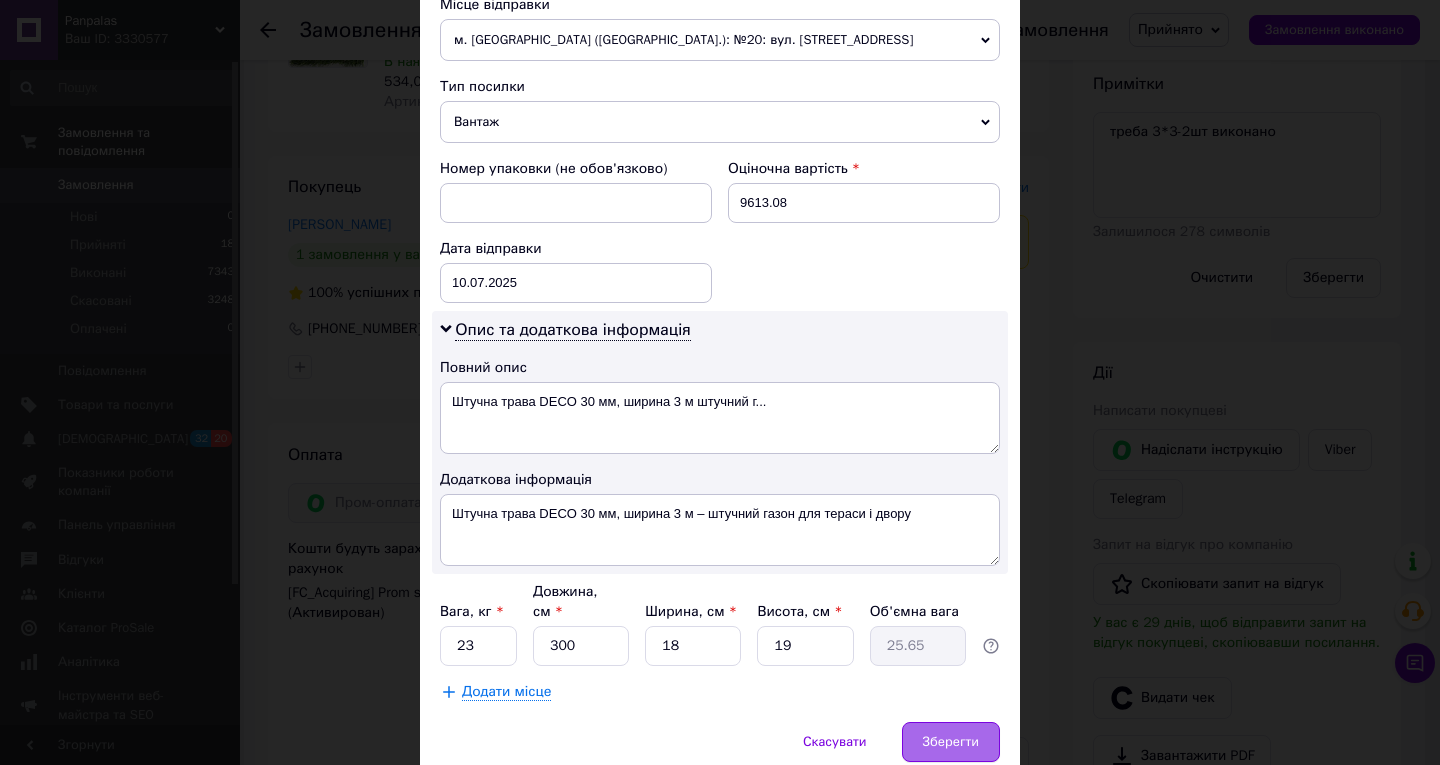 type 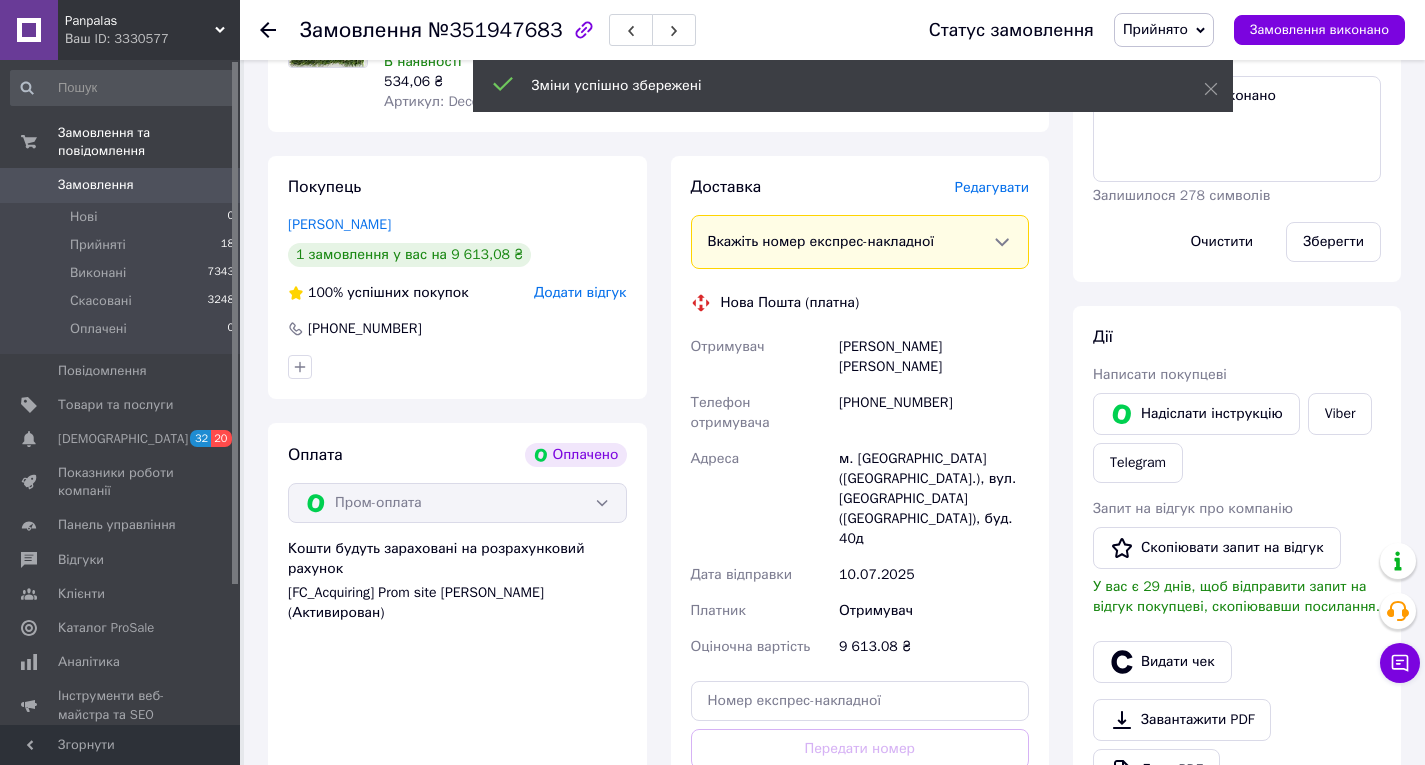 scroll, scrollTop: 1200, scrollLeft: 0, axis: vertical 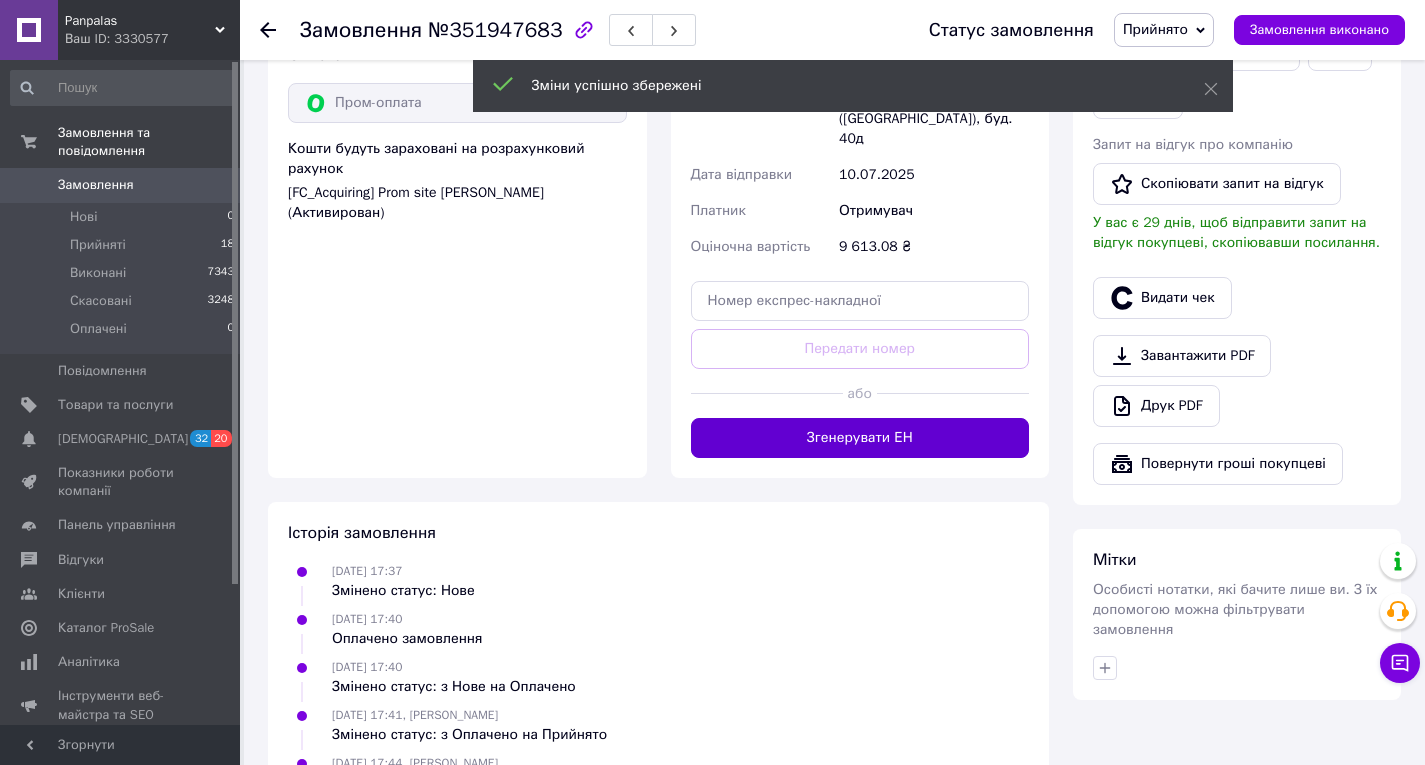 click on "Згенерувати ЕН" at bounding box center (860, 438) 